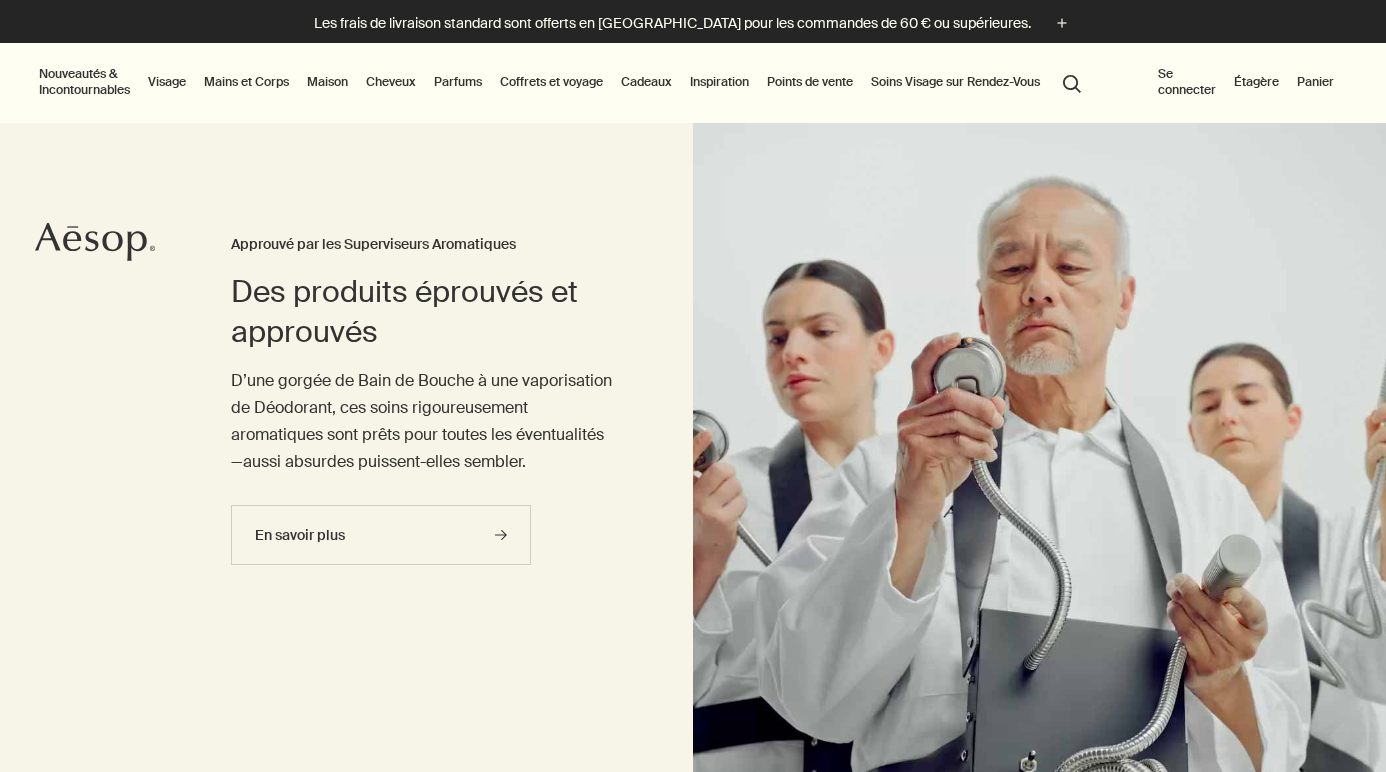 scroll, scrollTop: 0, scrollLeft: 0, axis: both 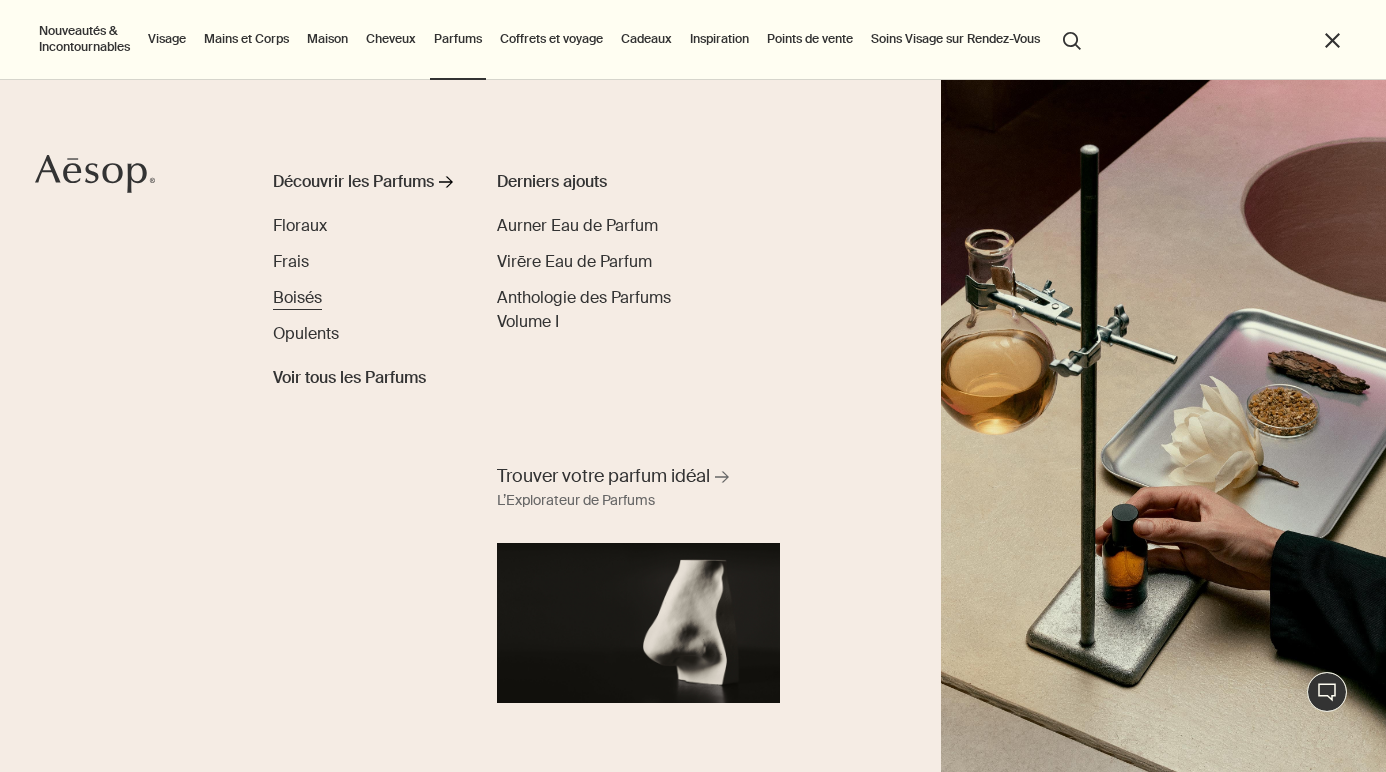 click on "Boisés" at bounding box center [297, 297] 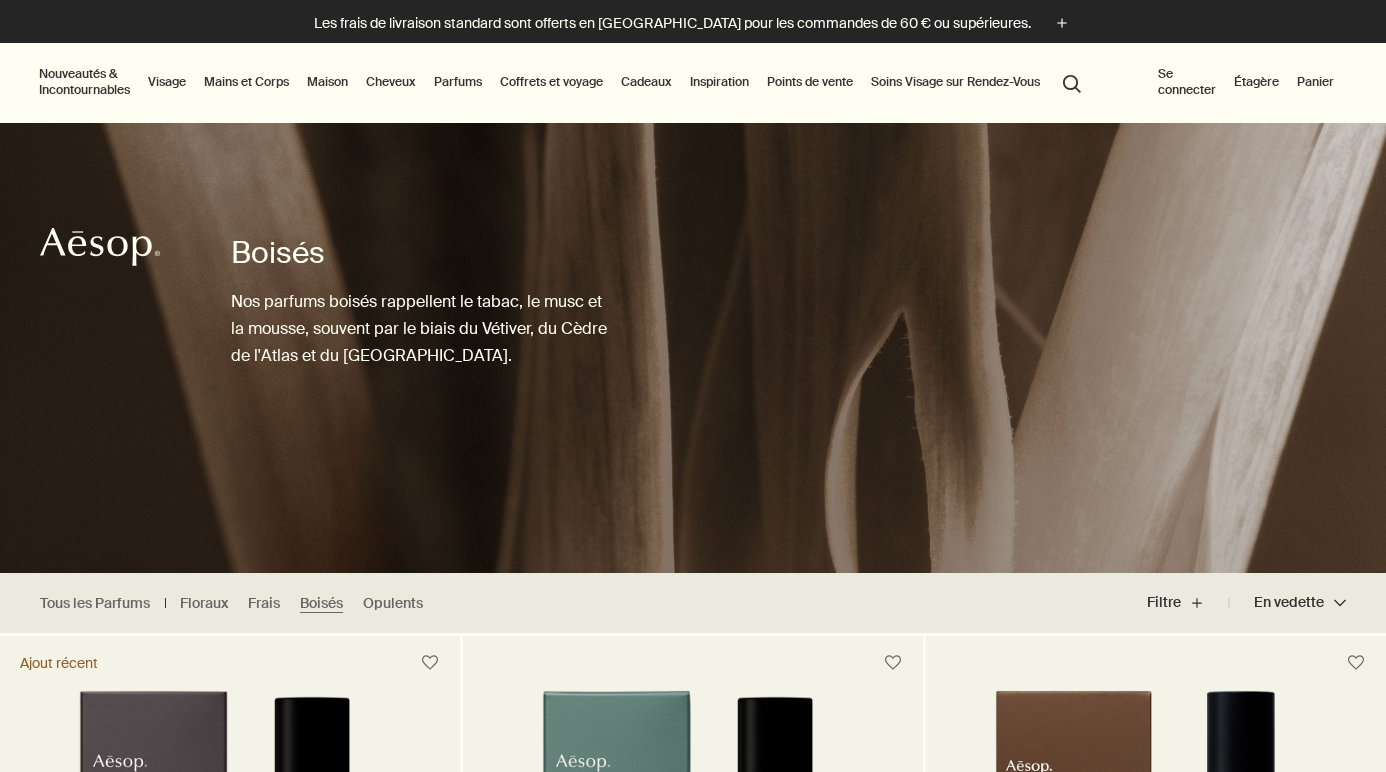 scroll, scrollTop: 0, scrollLeft: 0, axis: both 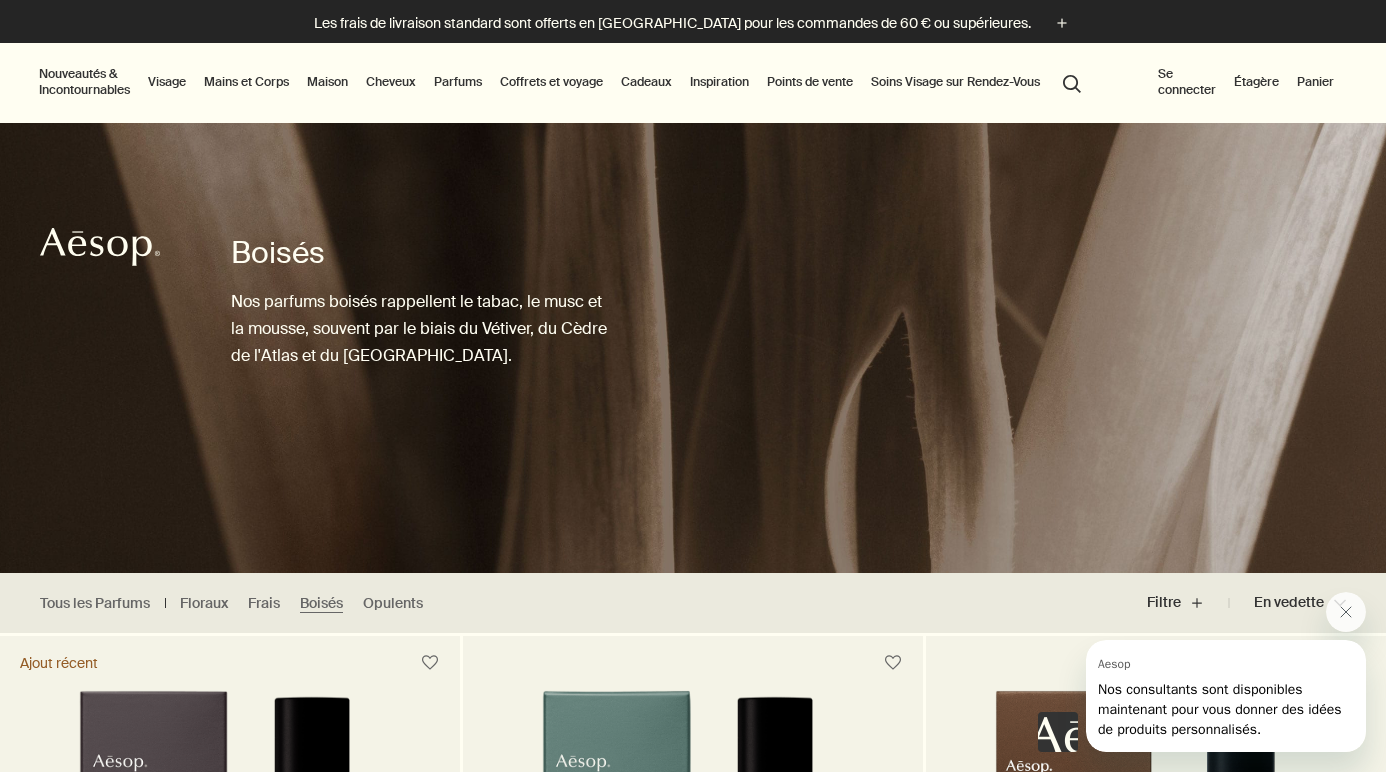 click on "Parfums" at bounding box center (458, 82) 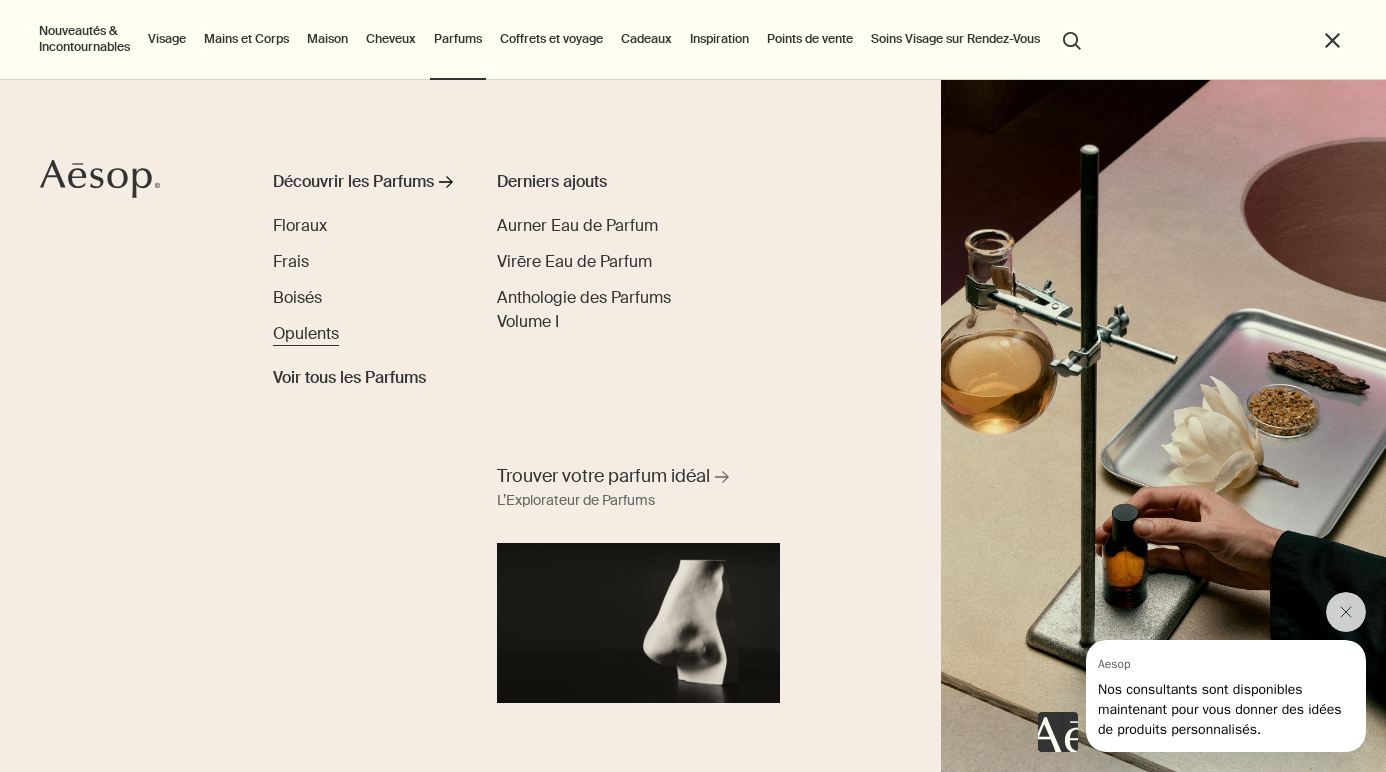 click on "Opulents" at bounding box center [306, 333] 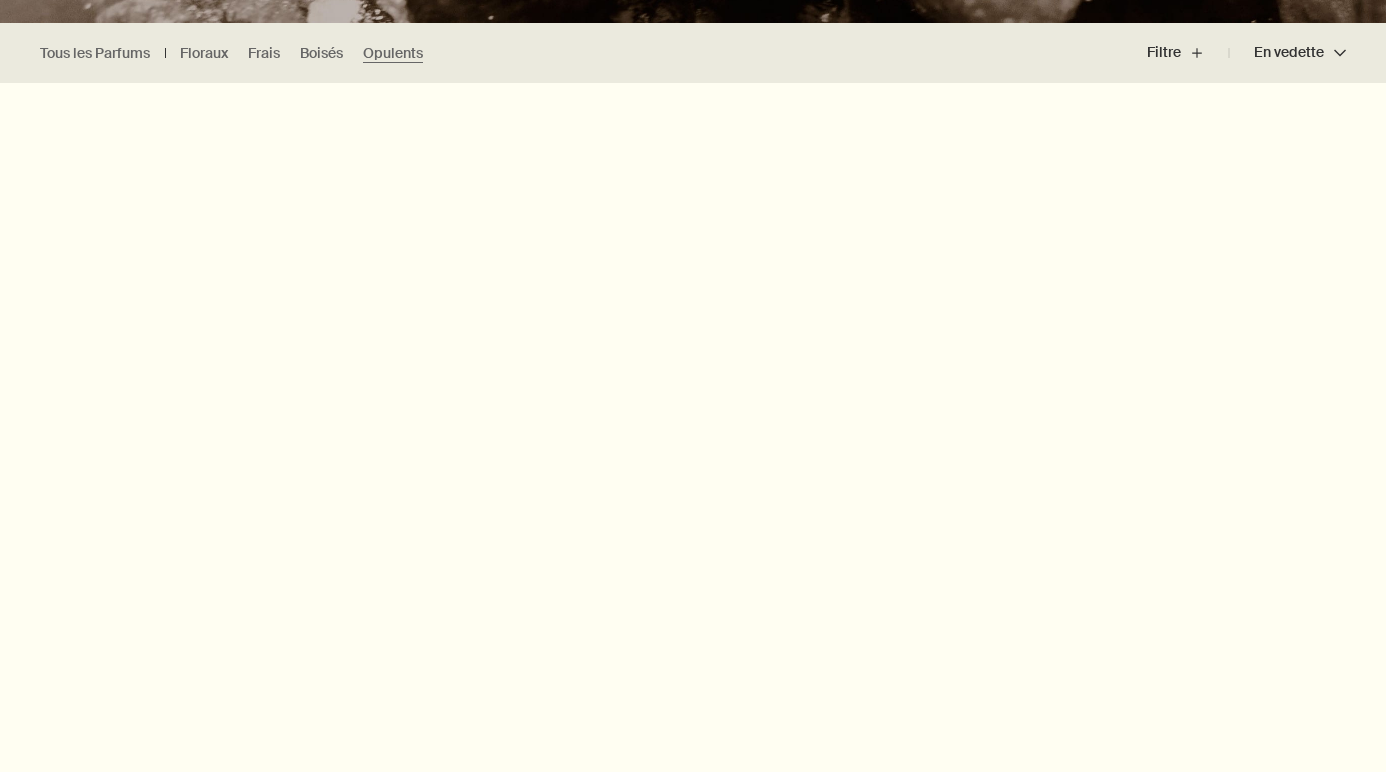 scroll, scrollTop: 550, scrollLeft: 0, axis: vertical 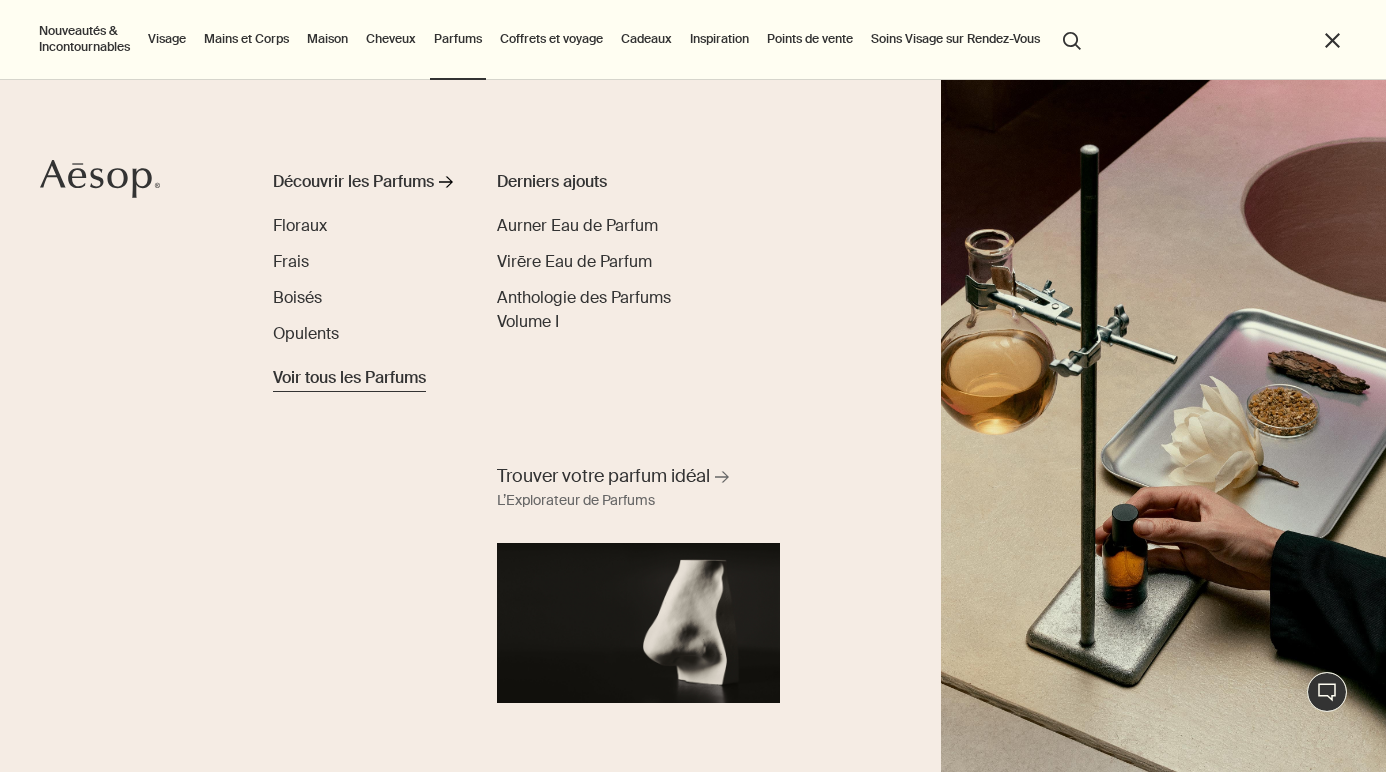 click on "Voir tous les Parfums" at bounding box center [349, 378] 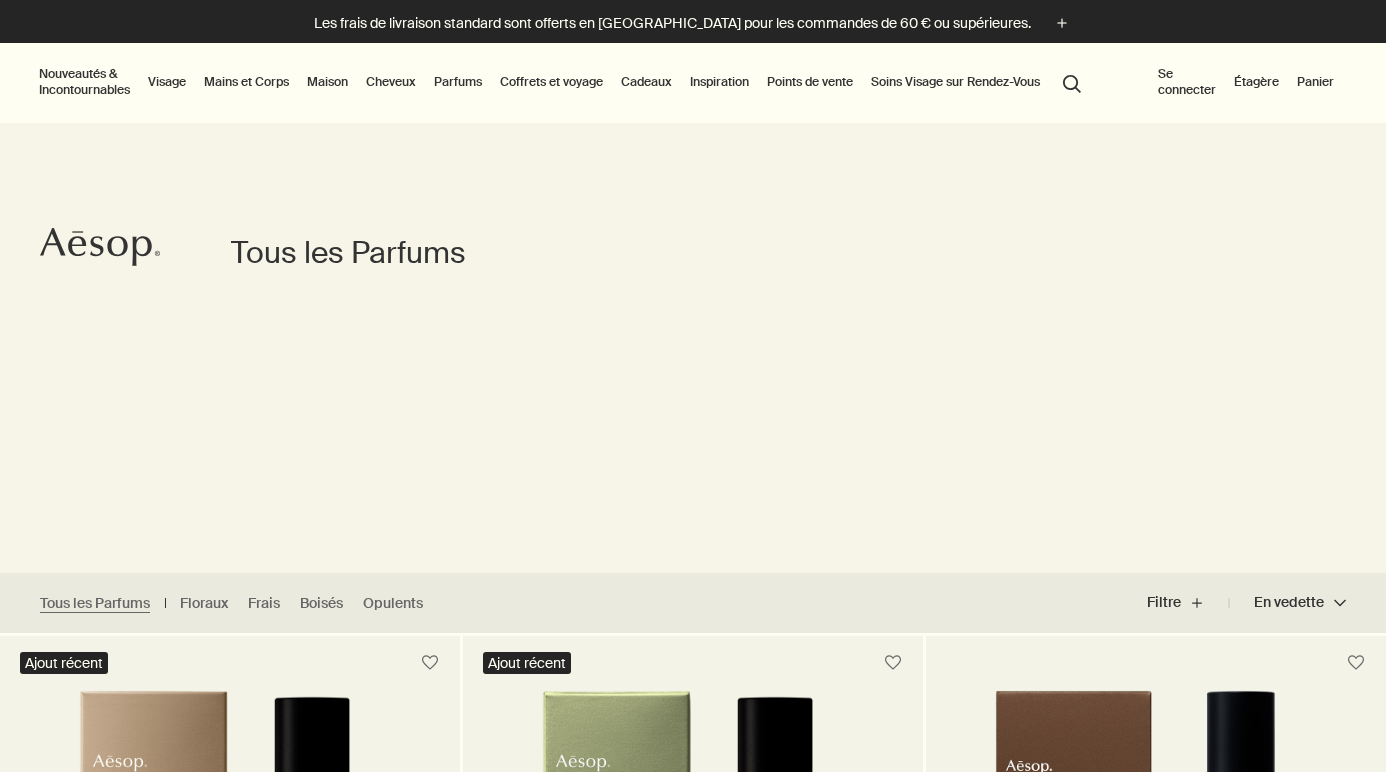 scroll, scrollTop: 0, scrollLeft: 0, axis: both 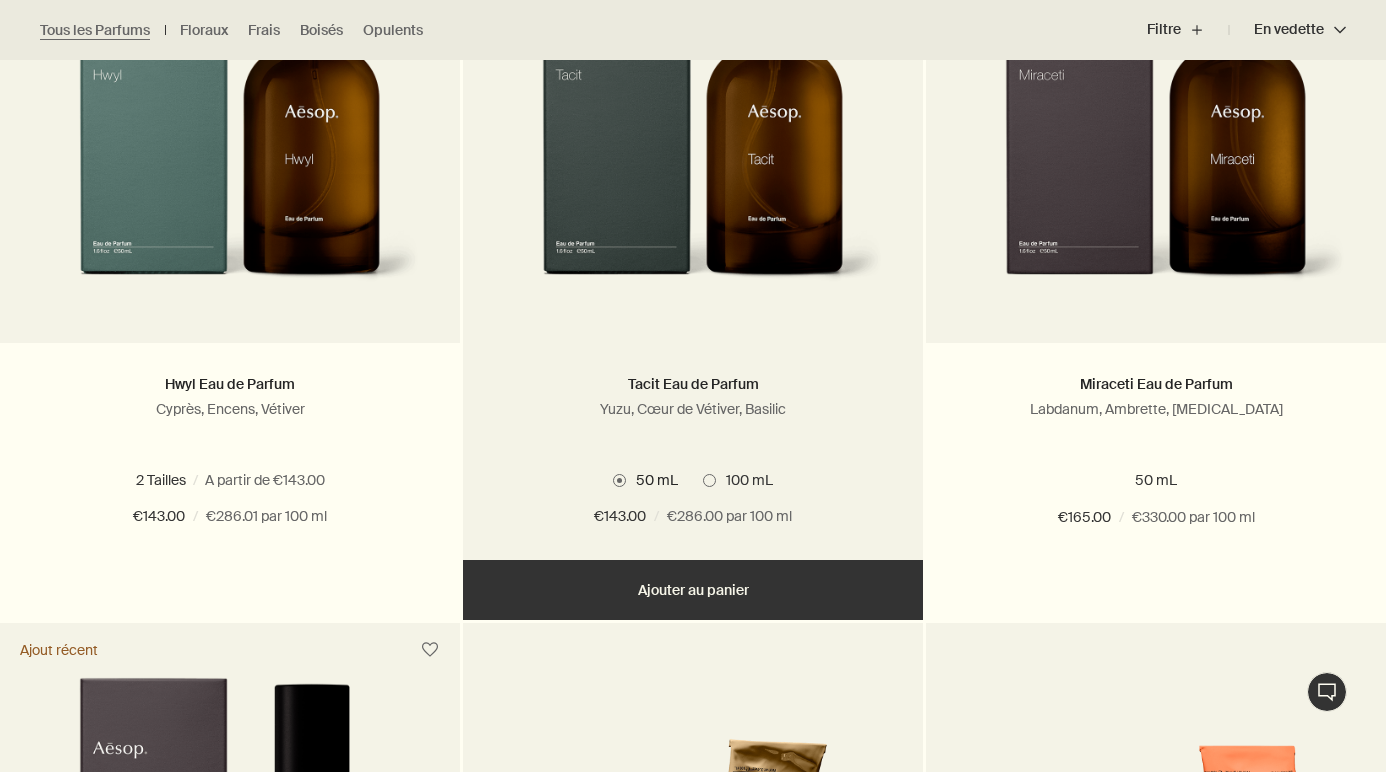 click on "Tacit Eau de Parfum Yuzu, Cœur de Vétiver, Basilic  2 Tailles  /  A partir de €143.00 50 mL 100 mL 50 mL 100 mL €143.00 chevron €143.00 / €286.00   par   100   ml" at bounding box center [693, 451] 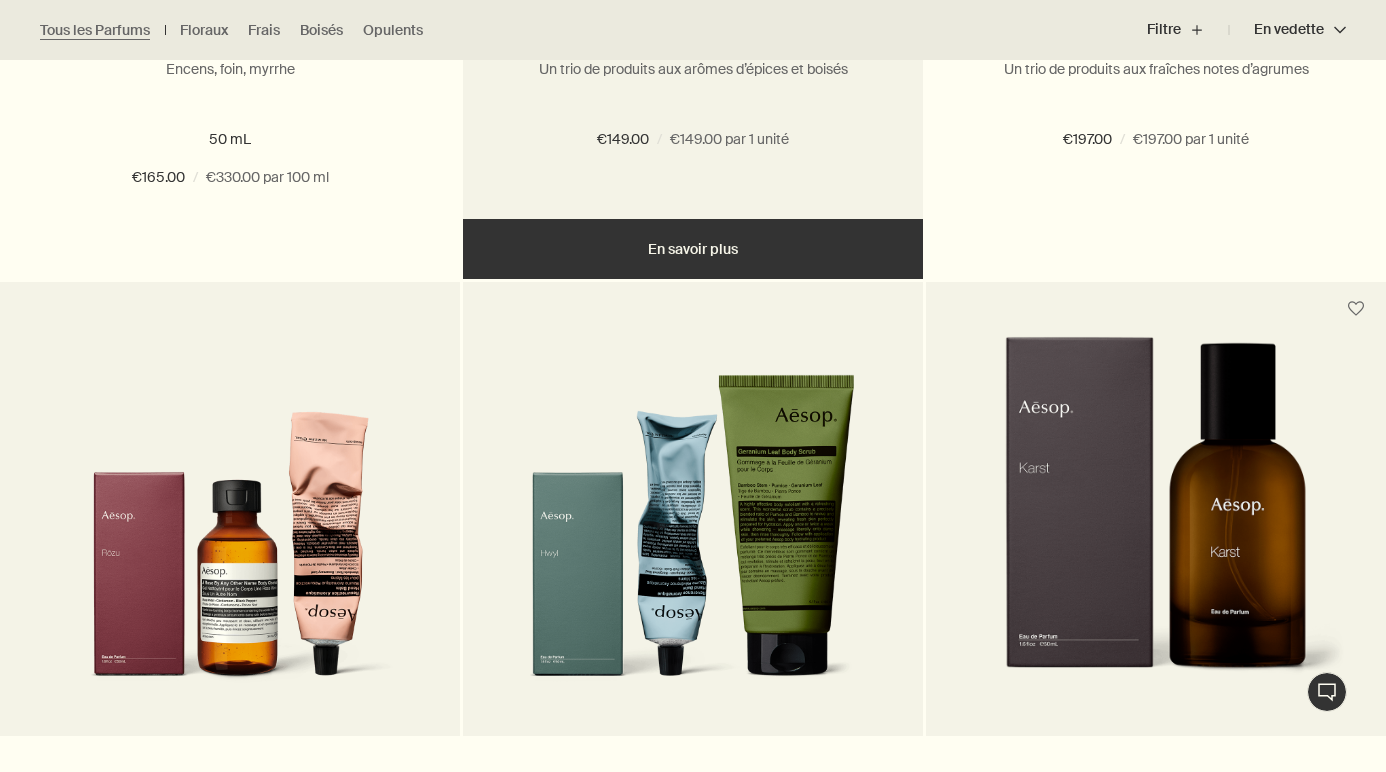 scroll, scrollTop: 2574, scrollLeft: 0, axis: vertical 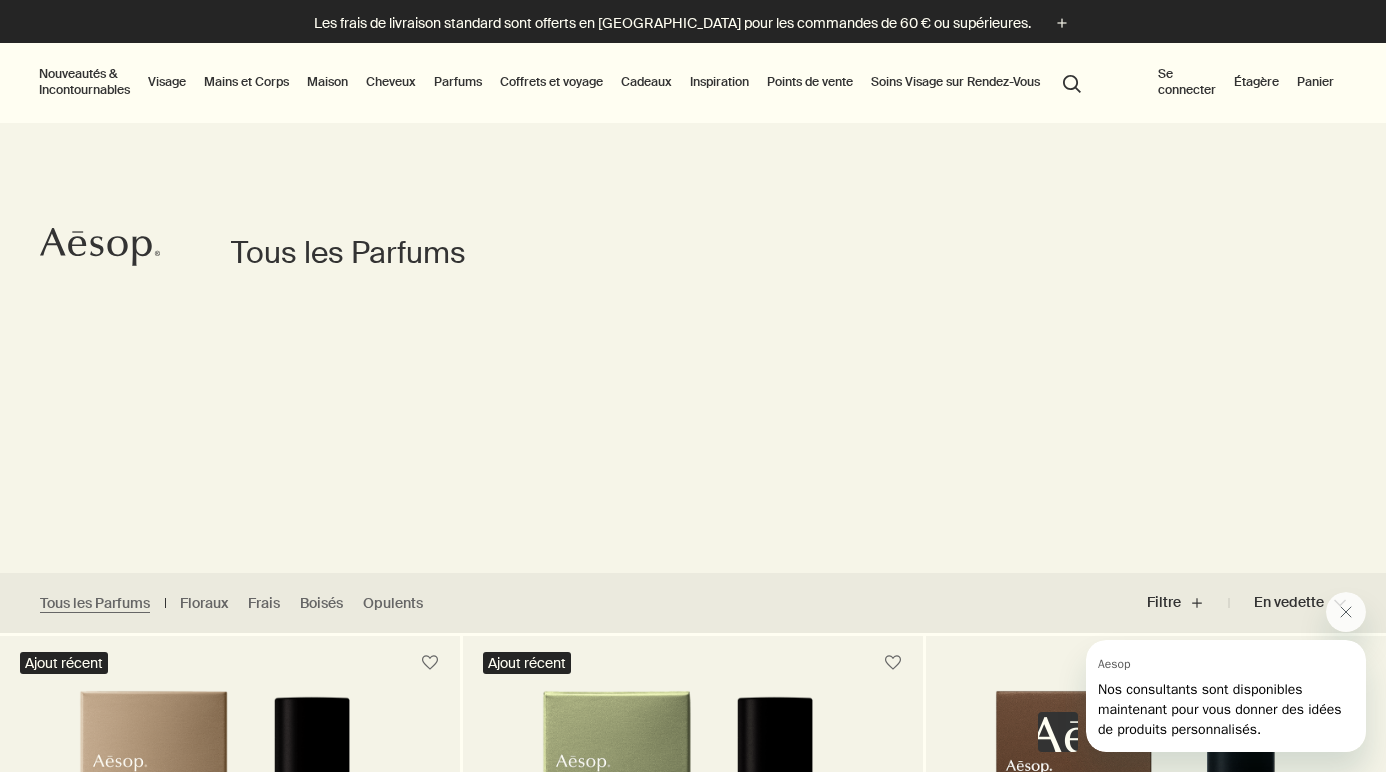 click on "Points de vente" at bounding box center (810, 82) 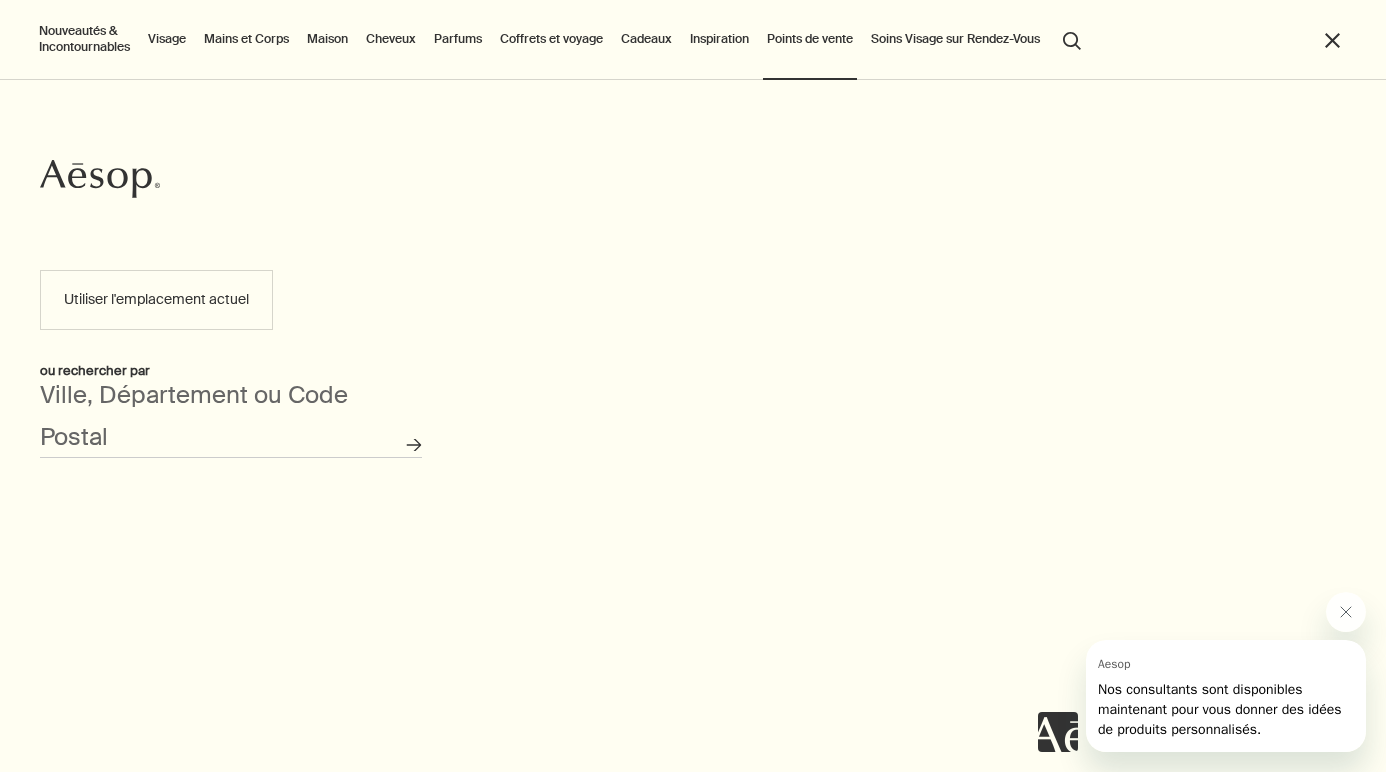 click on "Utiliser l'emplacement actuel" at bounding box center [156, 300] 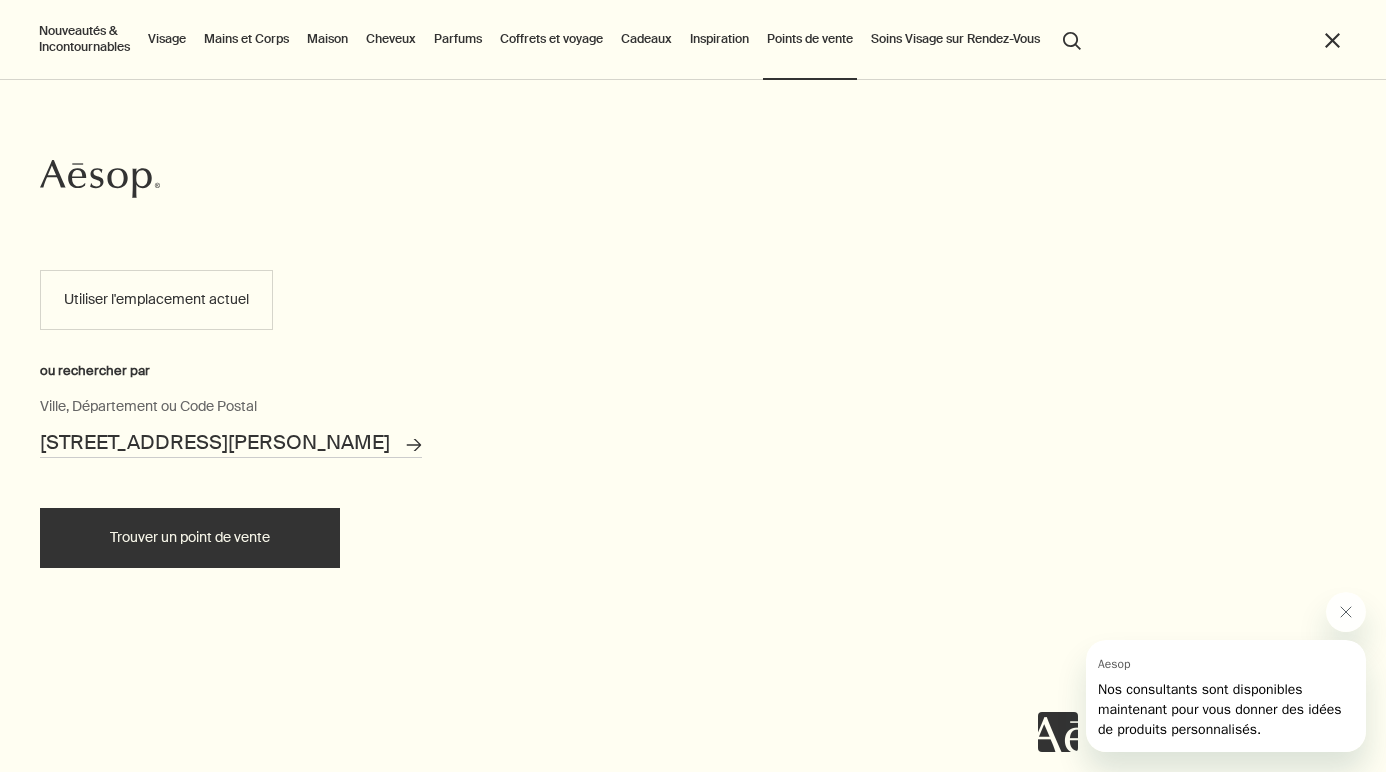 click on "Trouver un point de vente" at bounding box center [190, 538] 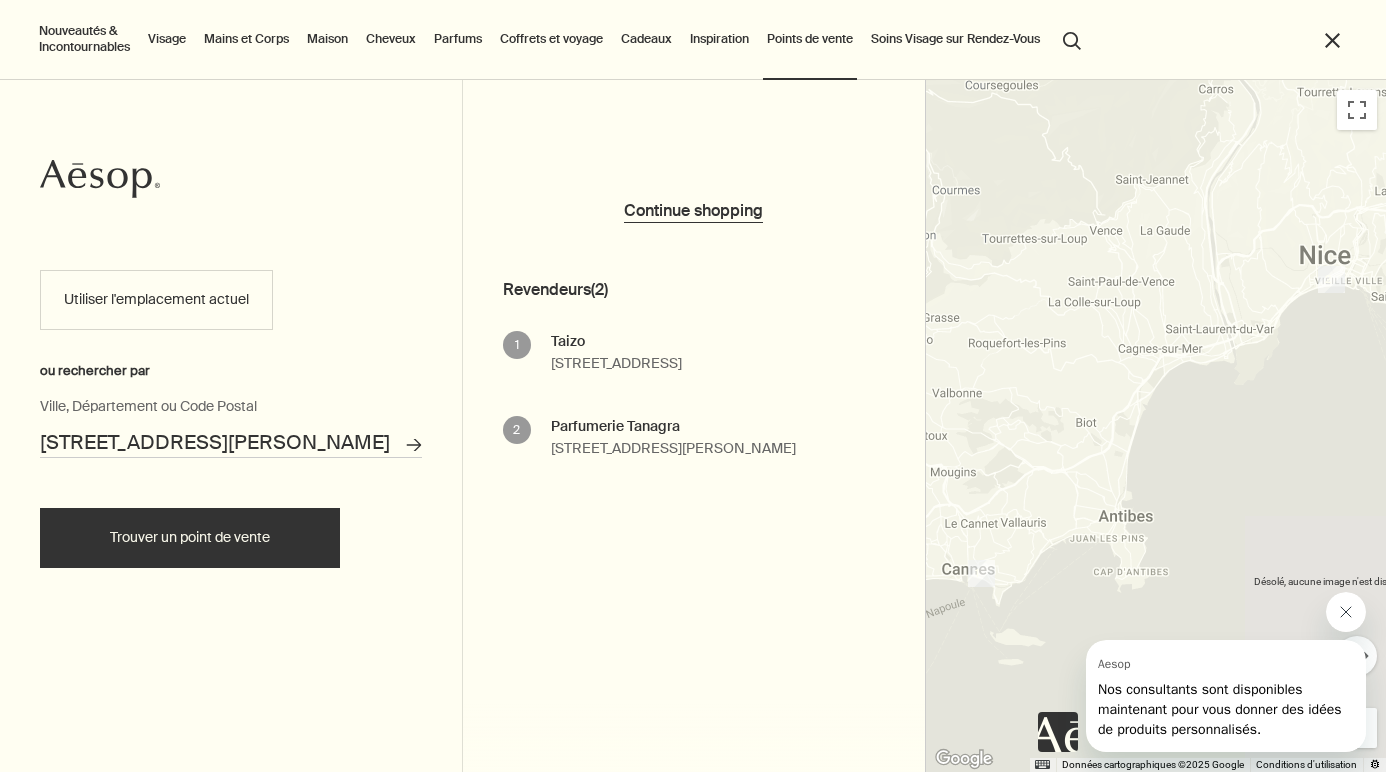 click 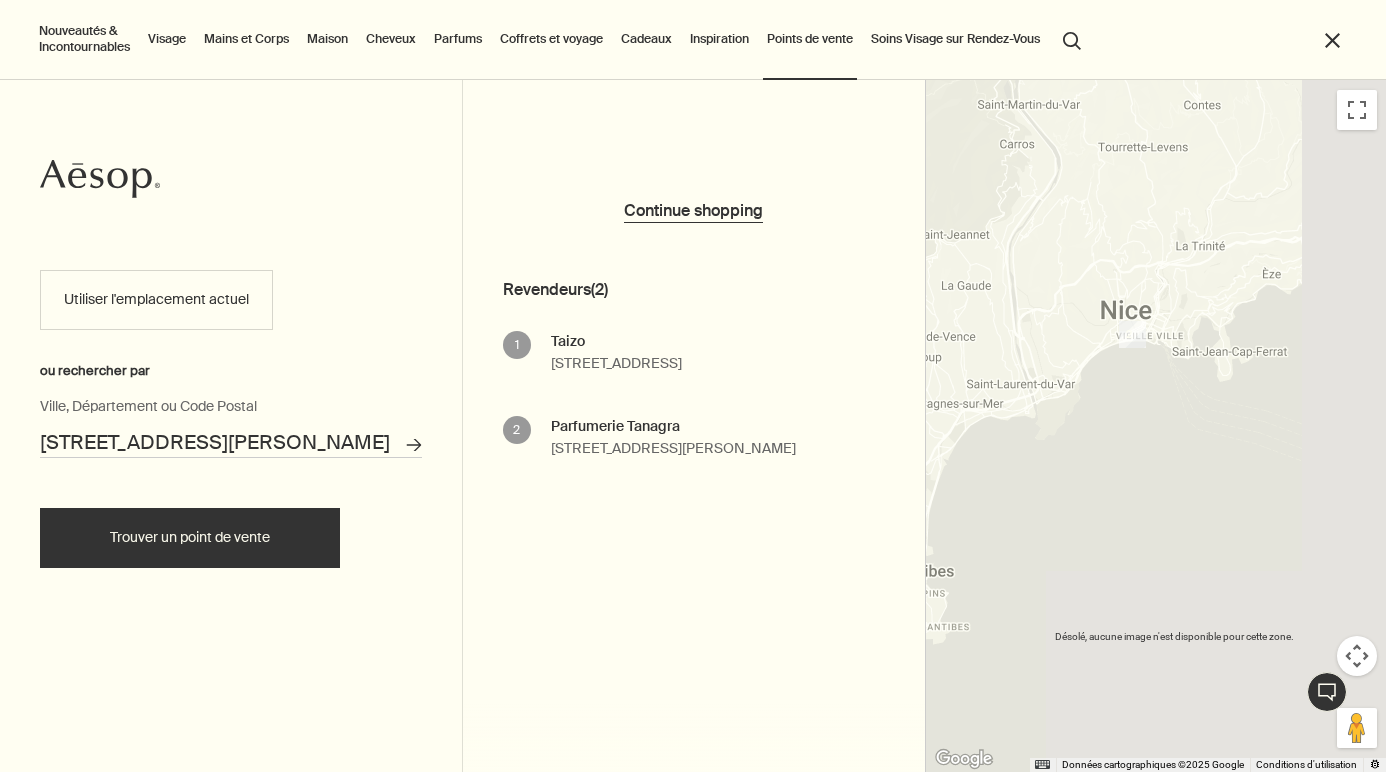 drag, startPoint x: 1317, startPoint y: 391, endPoint x: 1071, endPoint y: 459, distance: 255.22539 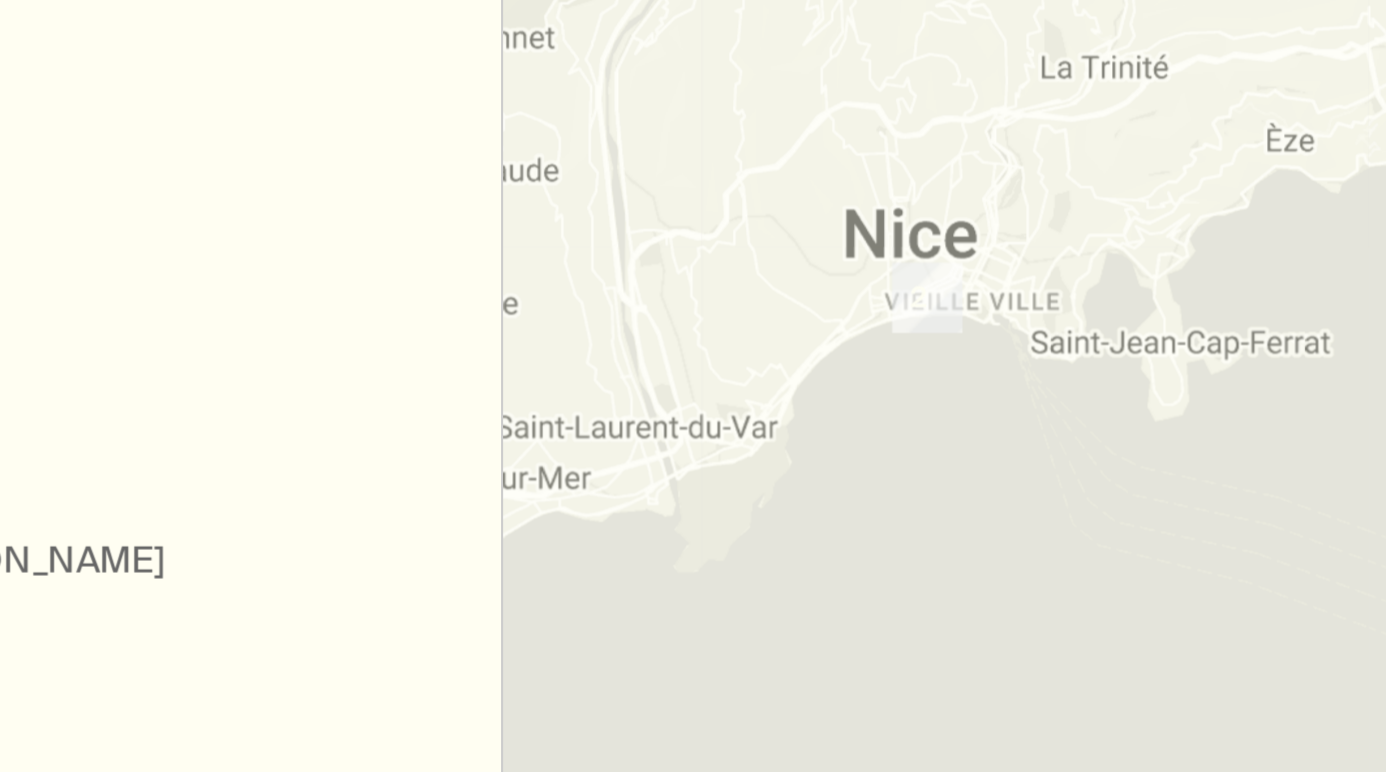 click at bounding box center (1088, 347) 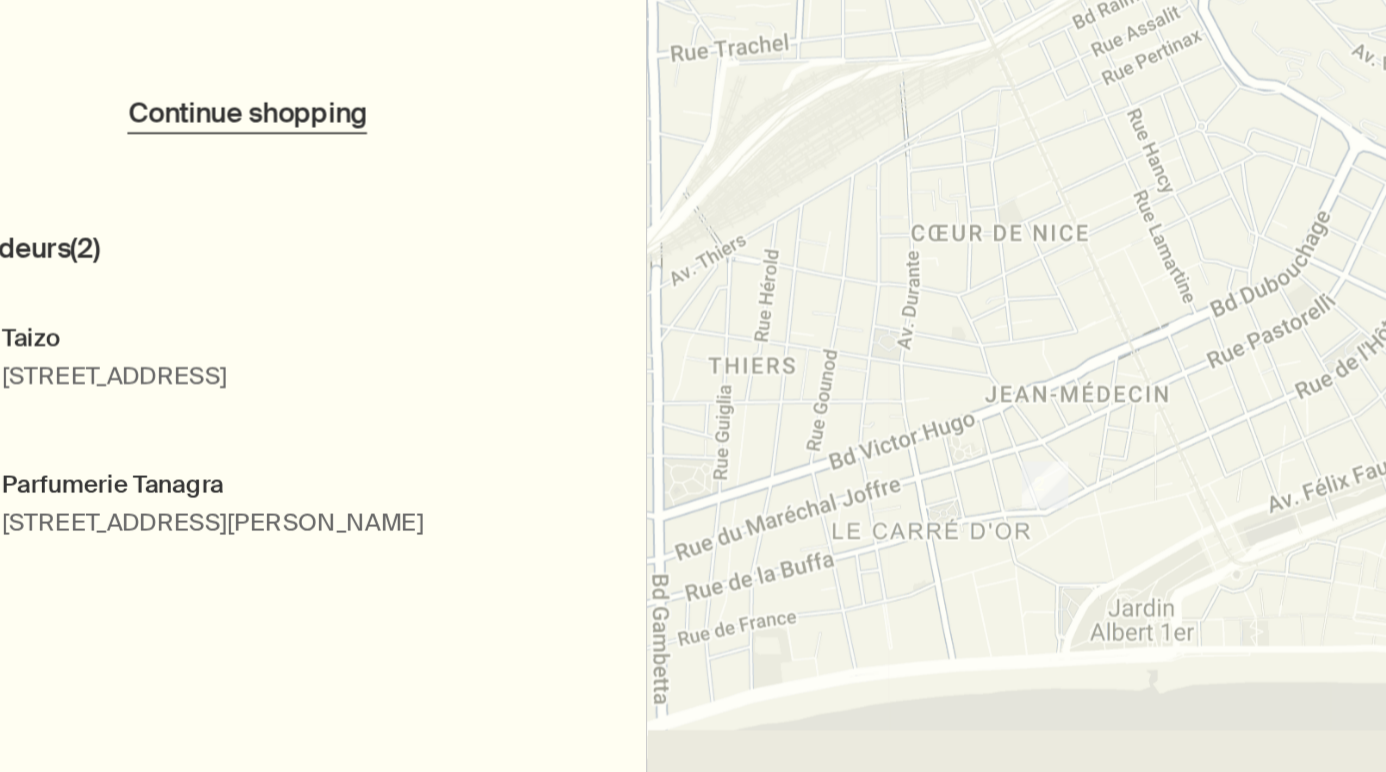 scroll, scrollTop: 48, scrollLeft: 0, axis: vertical 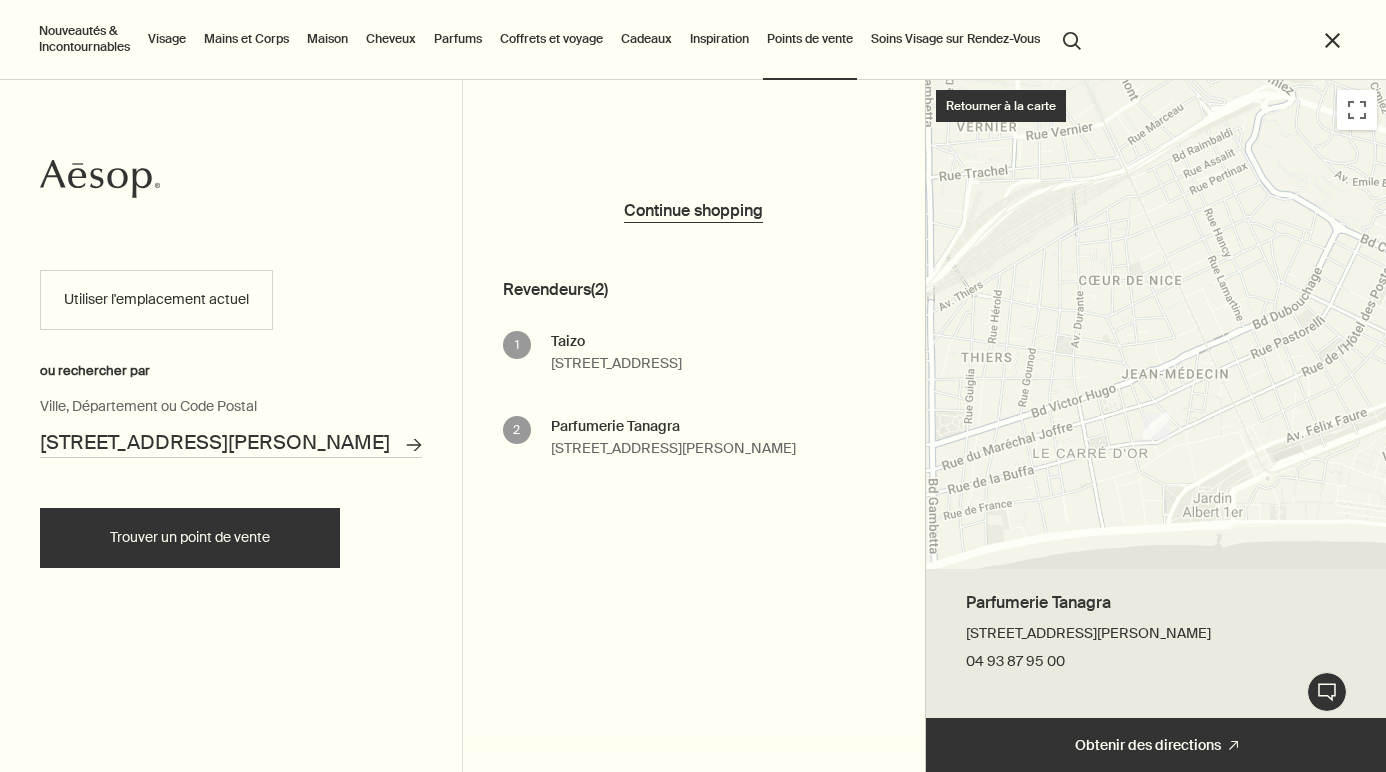 click at bounding box center (1156, 324) 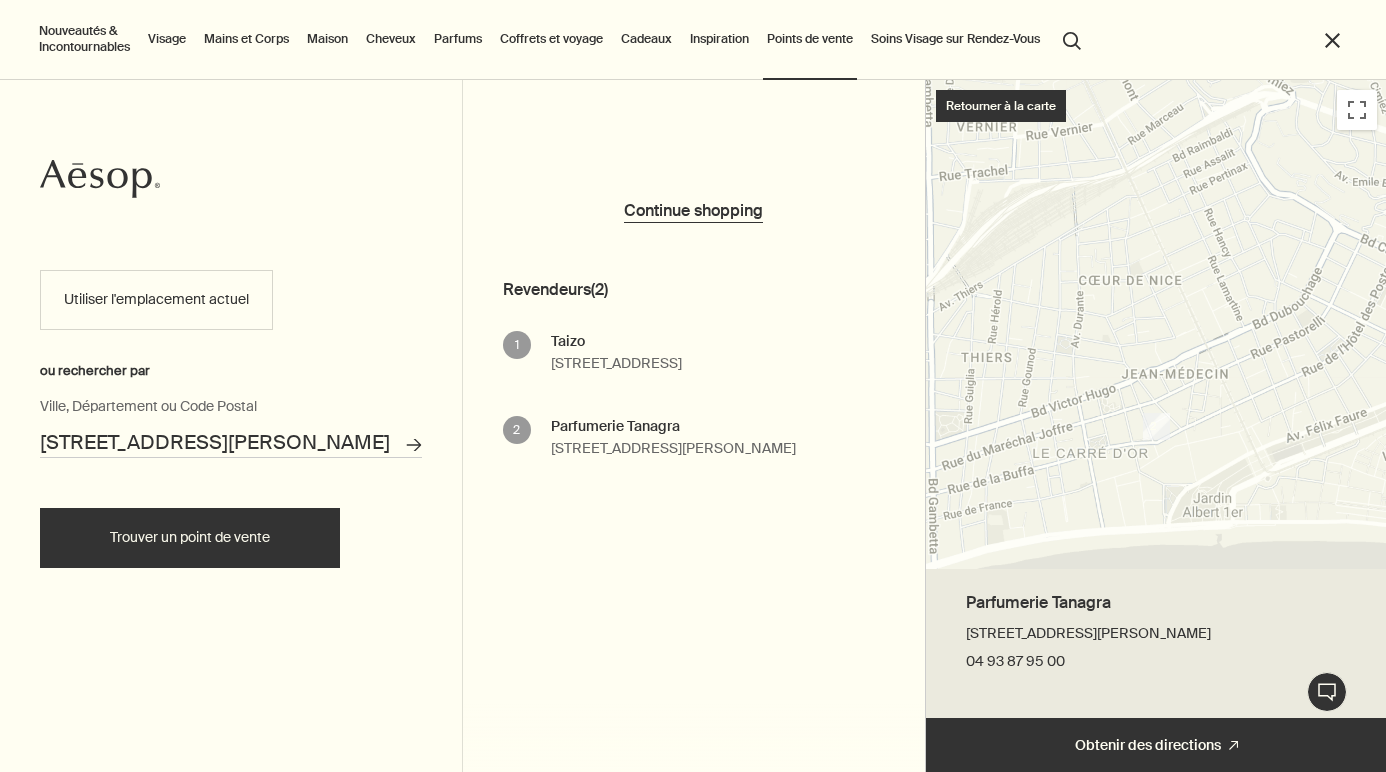click on "Parfums" at bounding box center [458, 39] 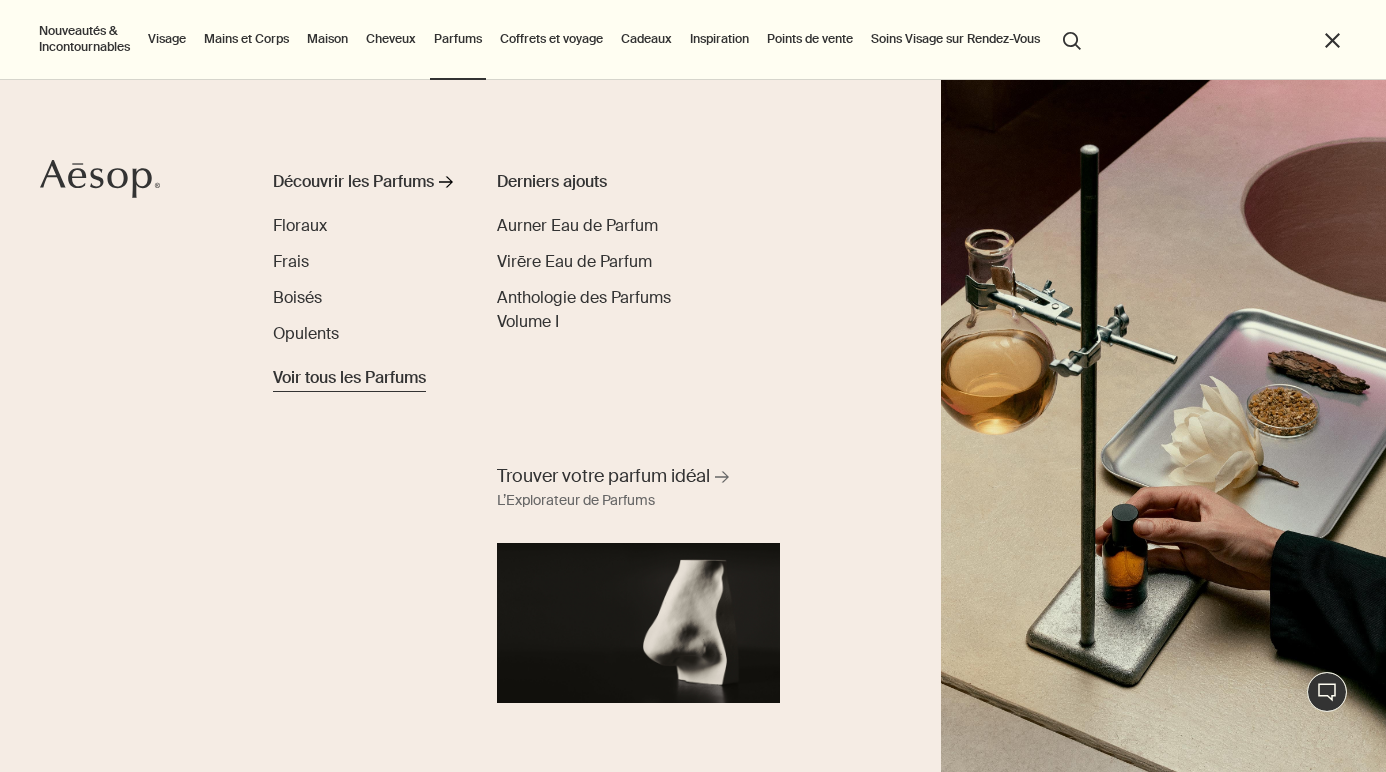 click on "Voir tous les Parfums" at bounding box center [349, 378] 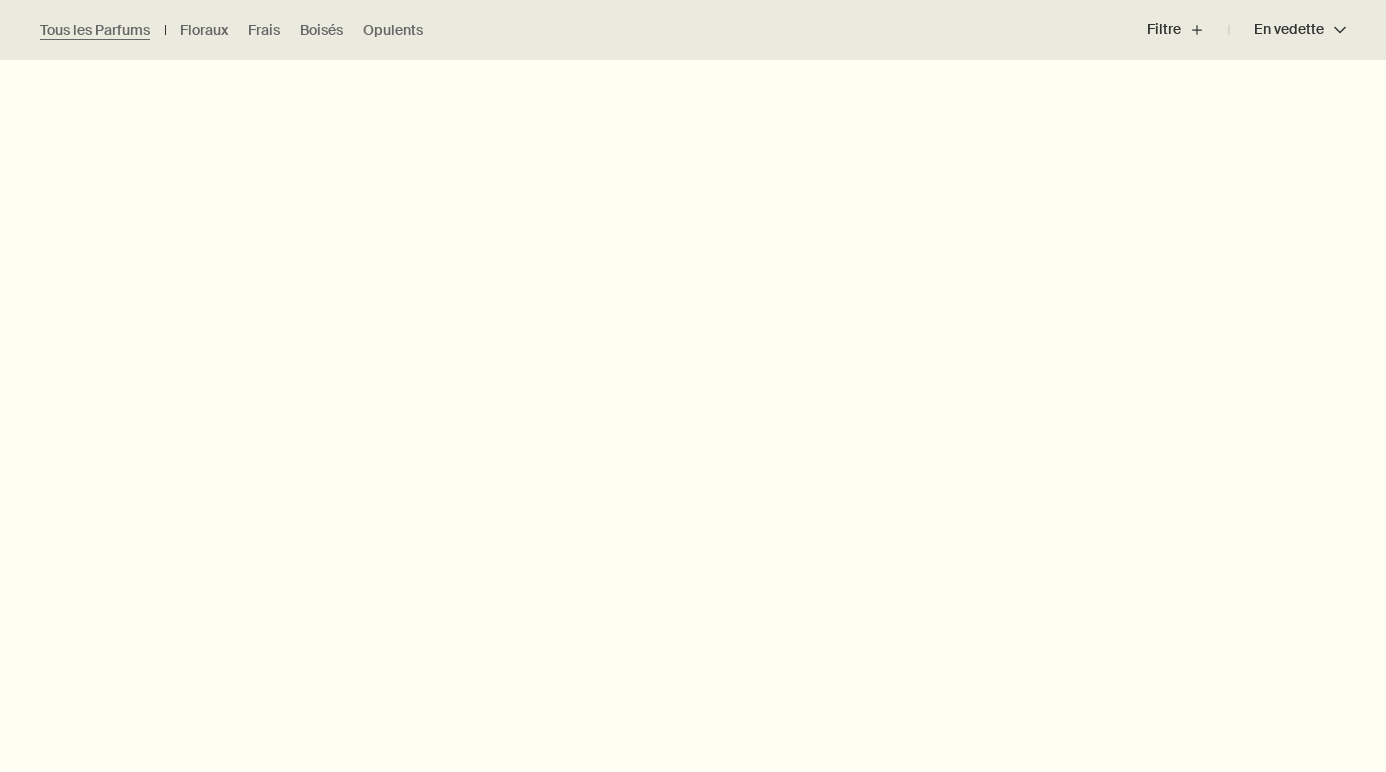 scroll, scrollTop: 618, scrollLeft: 0, axis: vertical 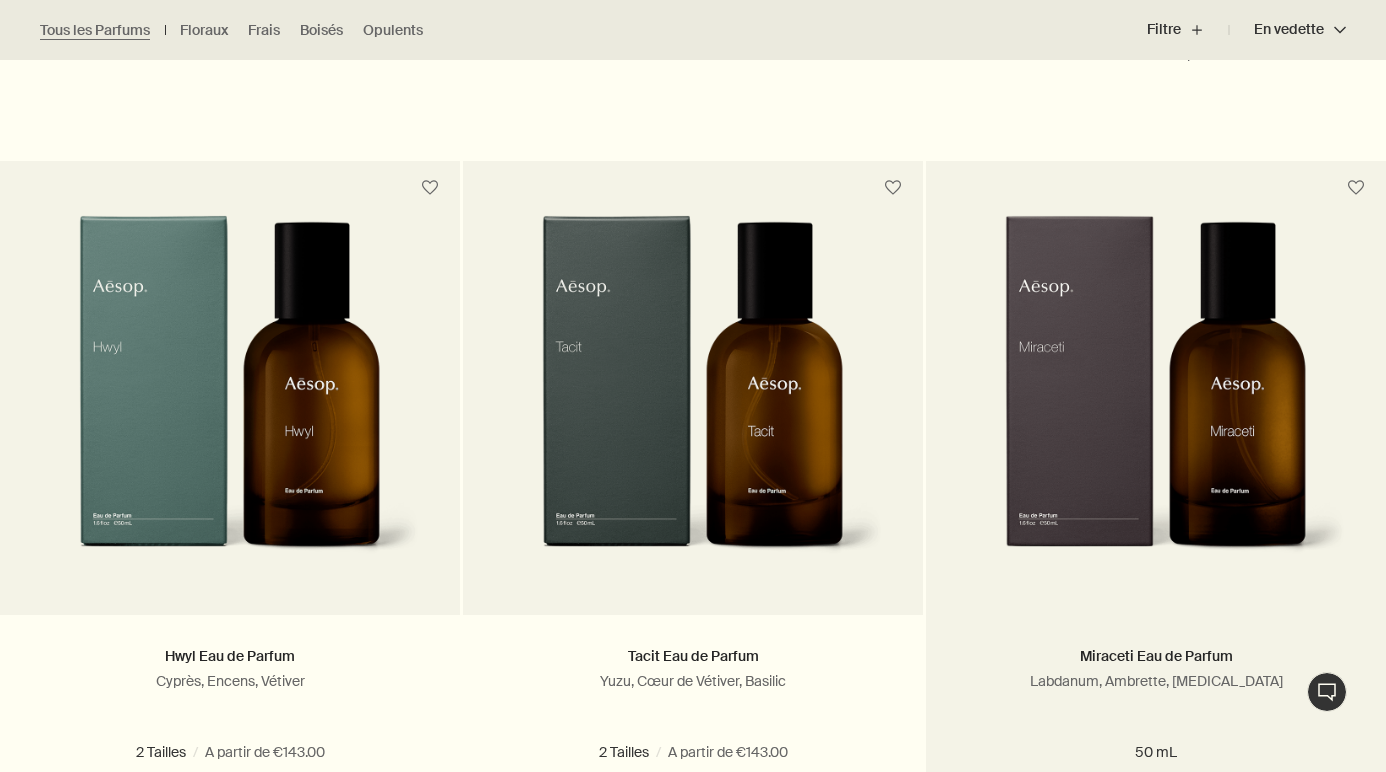 click on "Miraceti Eau de Parfum Labdanum, Ambrette, Styrax" at bounding box center [1156, 686] 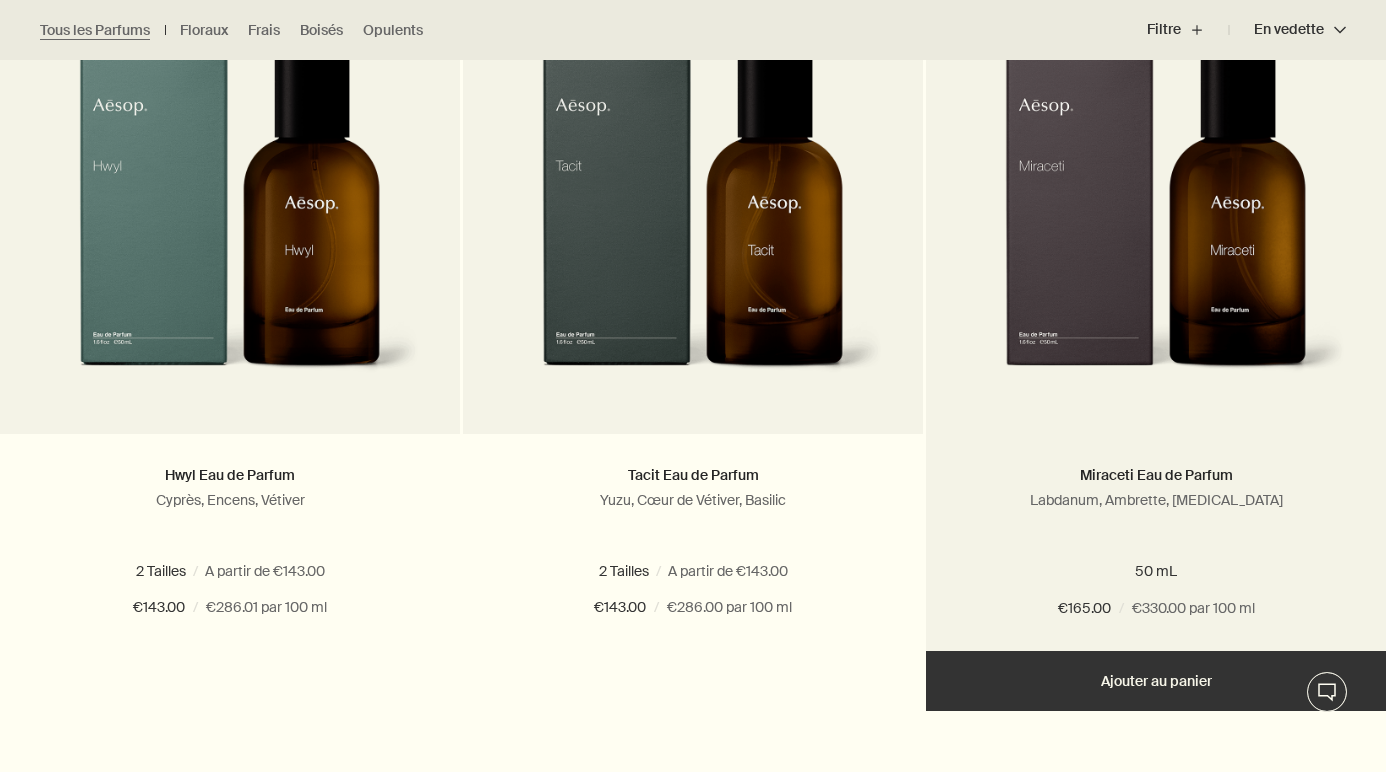 scroll, scrollTop: 1391, scrollLeft: 0, axis: vertical 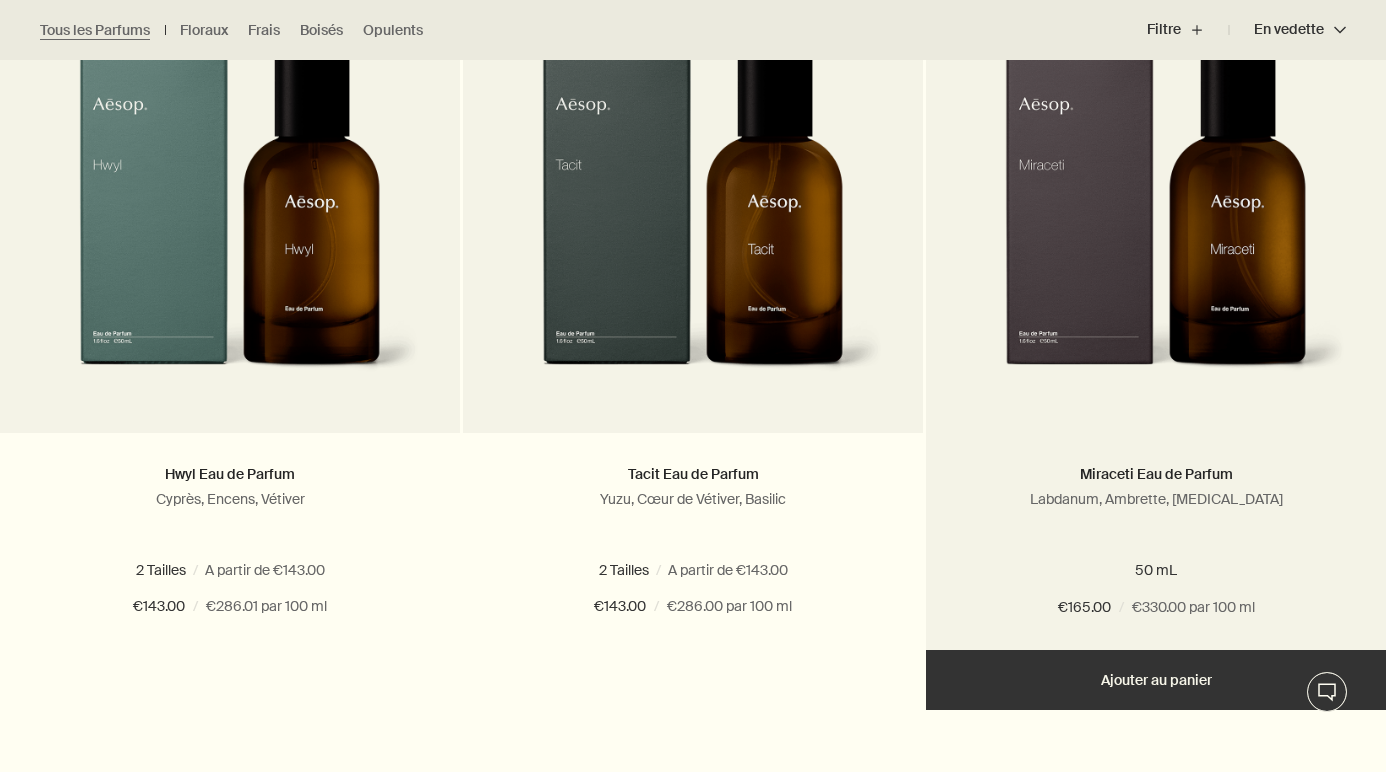 click at bounding box center (1155, 218) 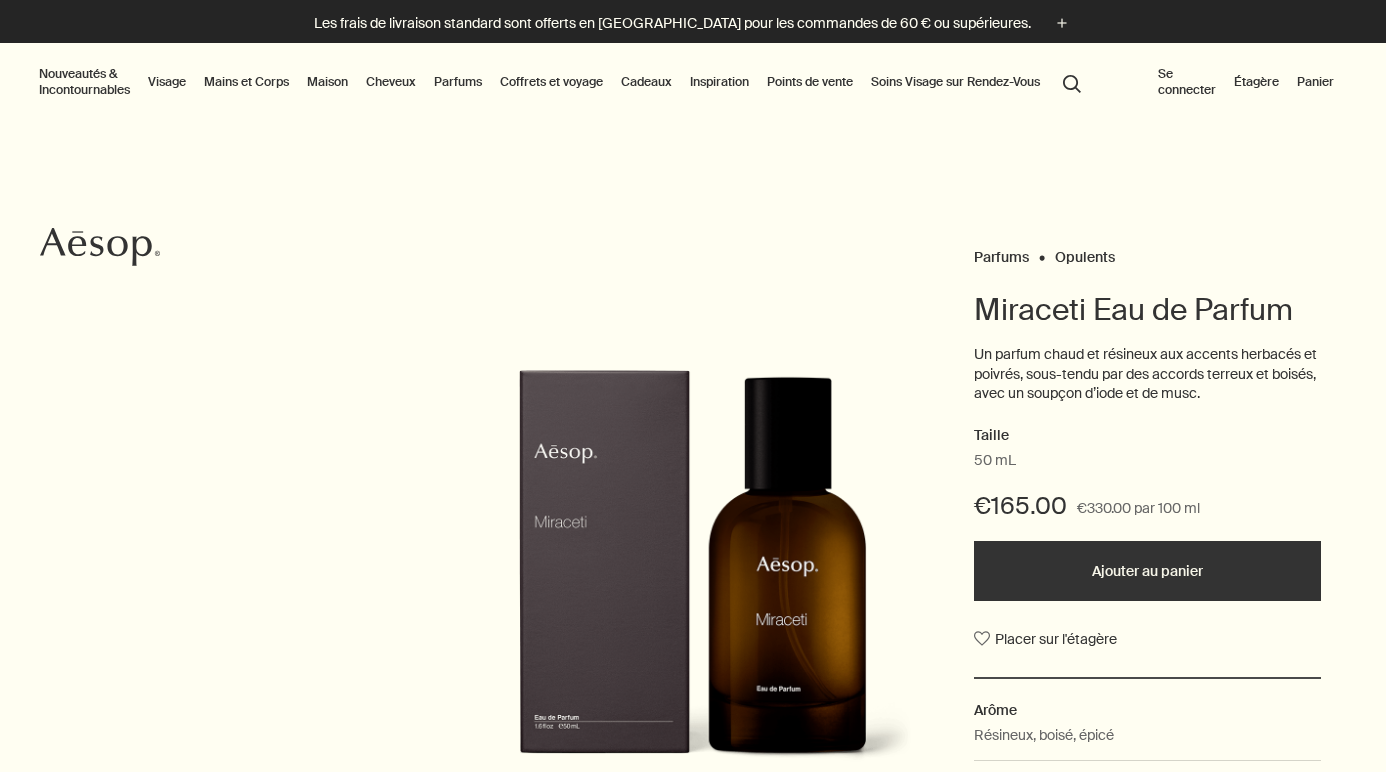 scroll, scrollTop: 0, scrollLeft: 0, axis: both 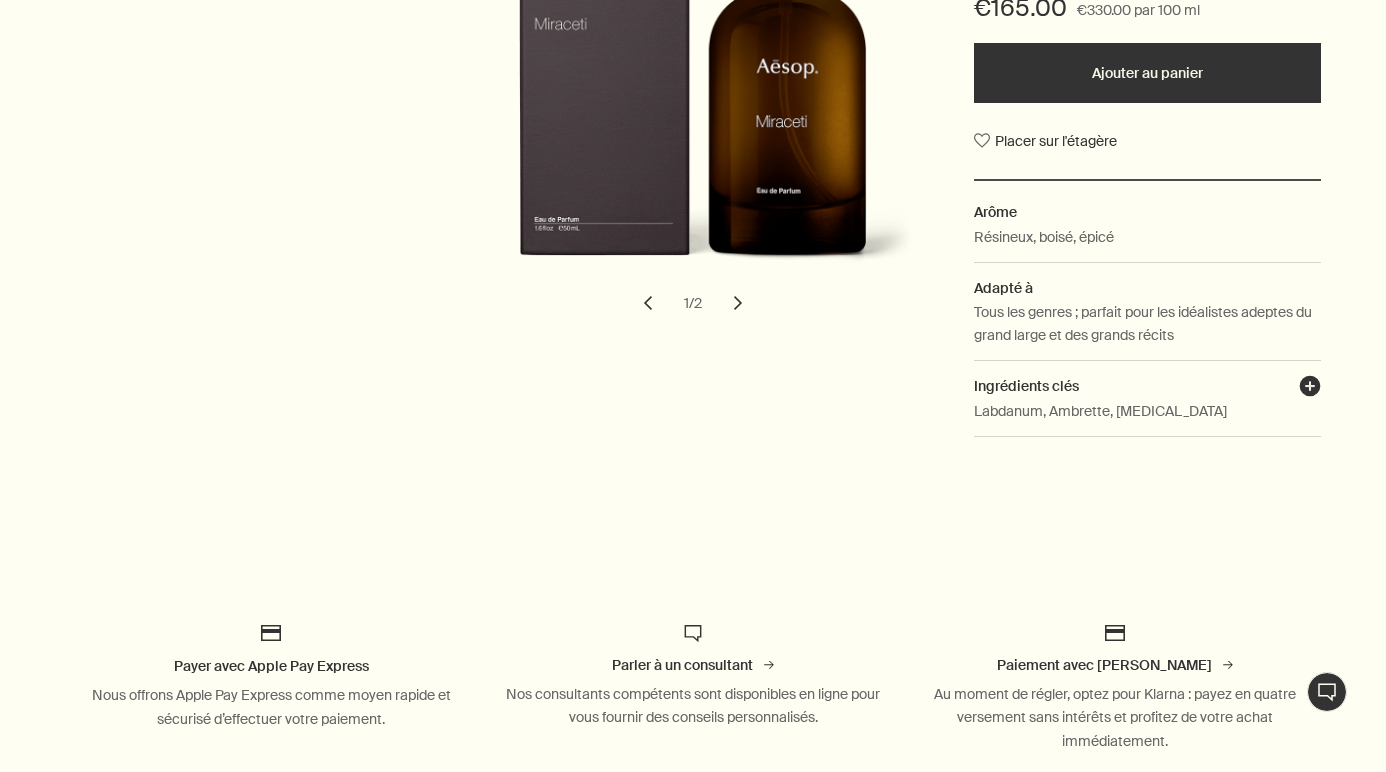 click on "plusAndCloseWithCircle" at bounding box center [1310, 389] 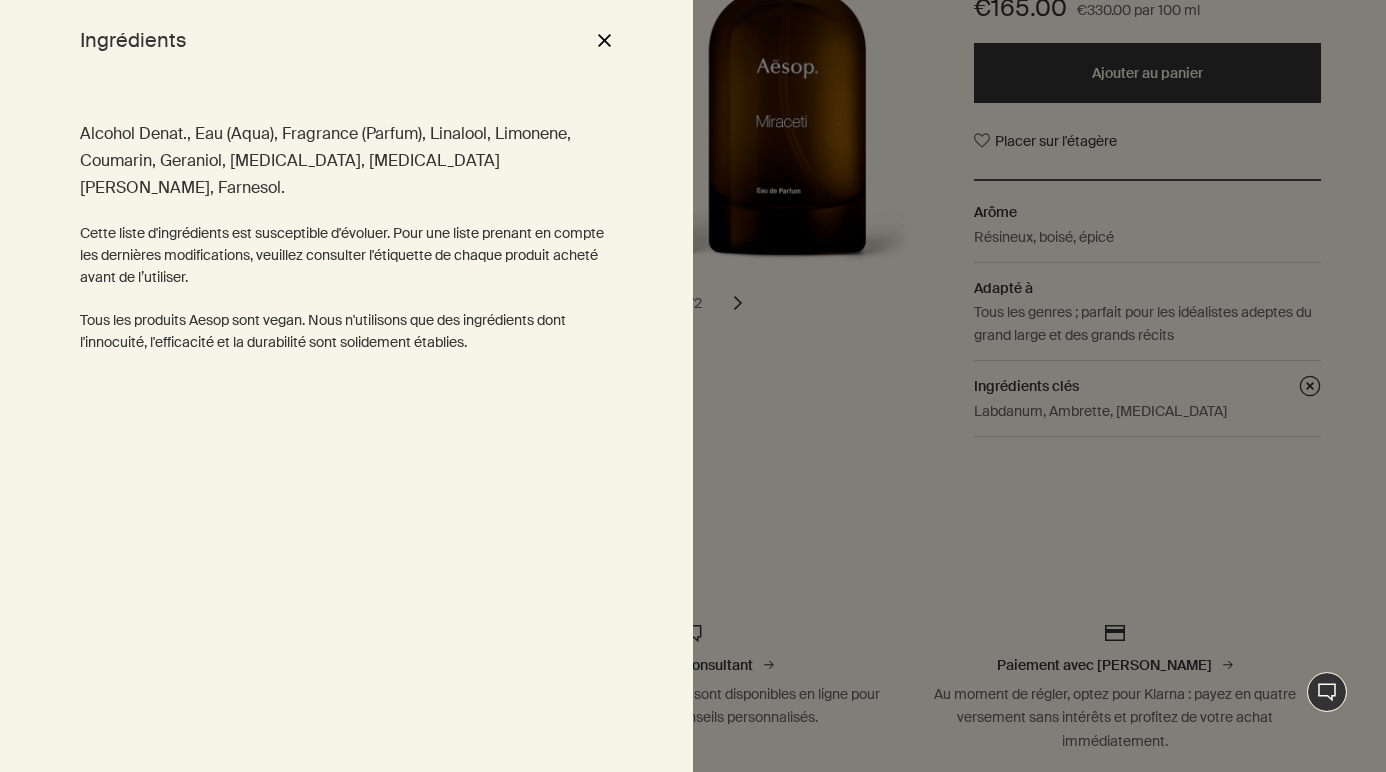 click on "close" at bounding box center [604, 40] 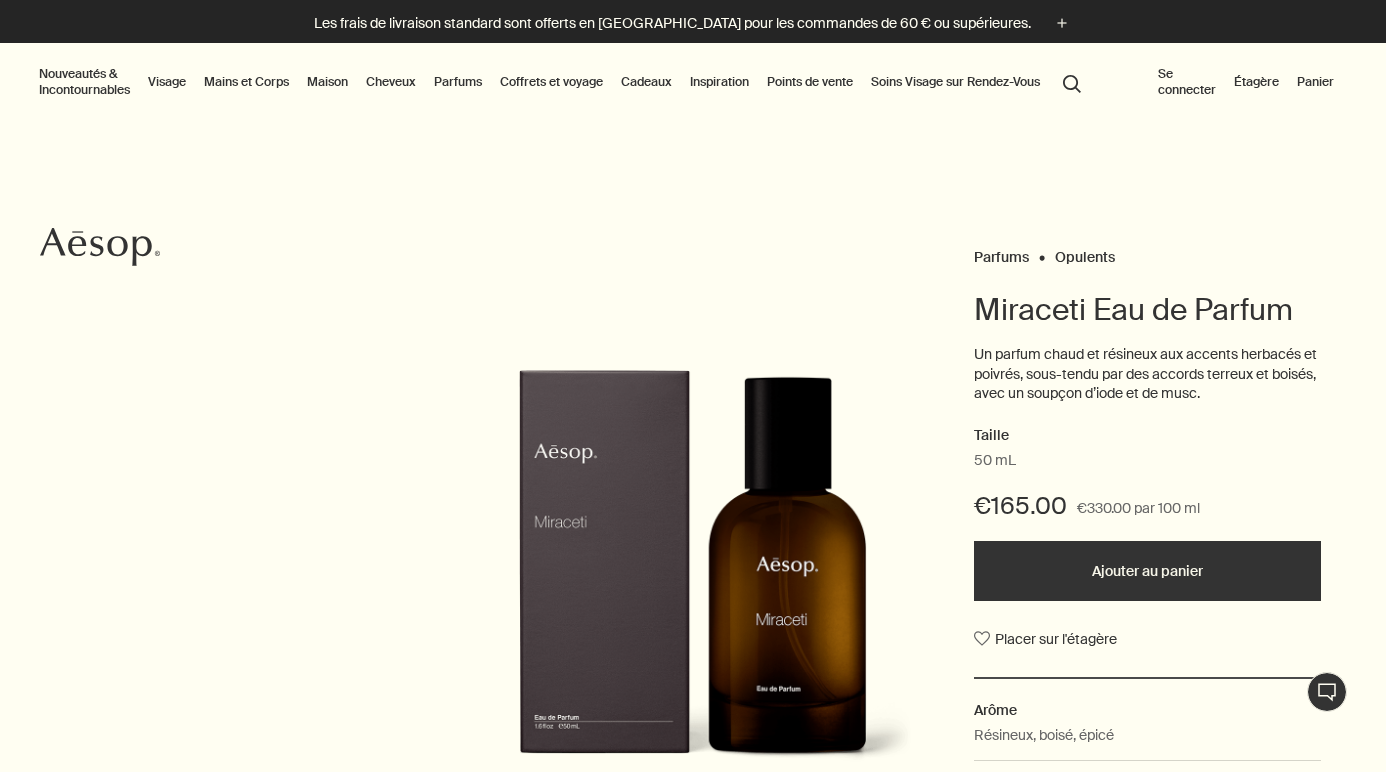 scroll, scrollTop: 0, scrollLeft: 0, axis: both 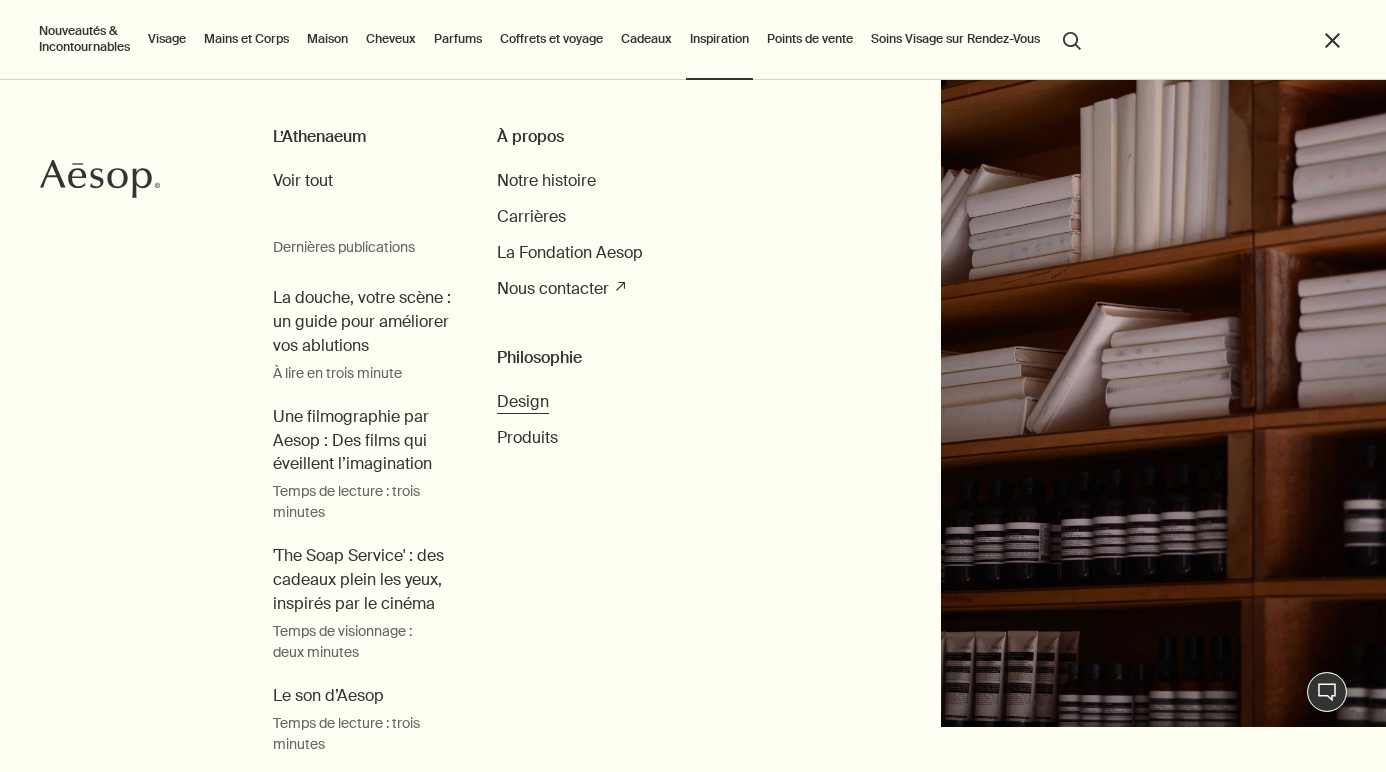 click on "Design" at bounding box center (523, 401) 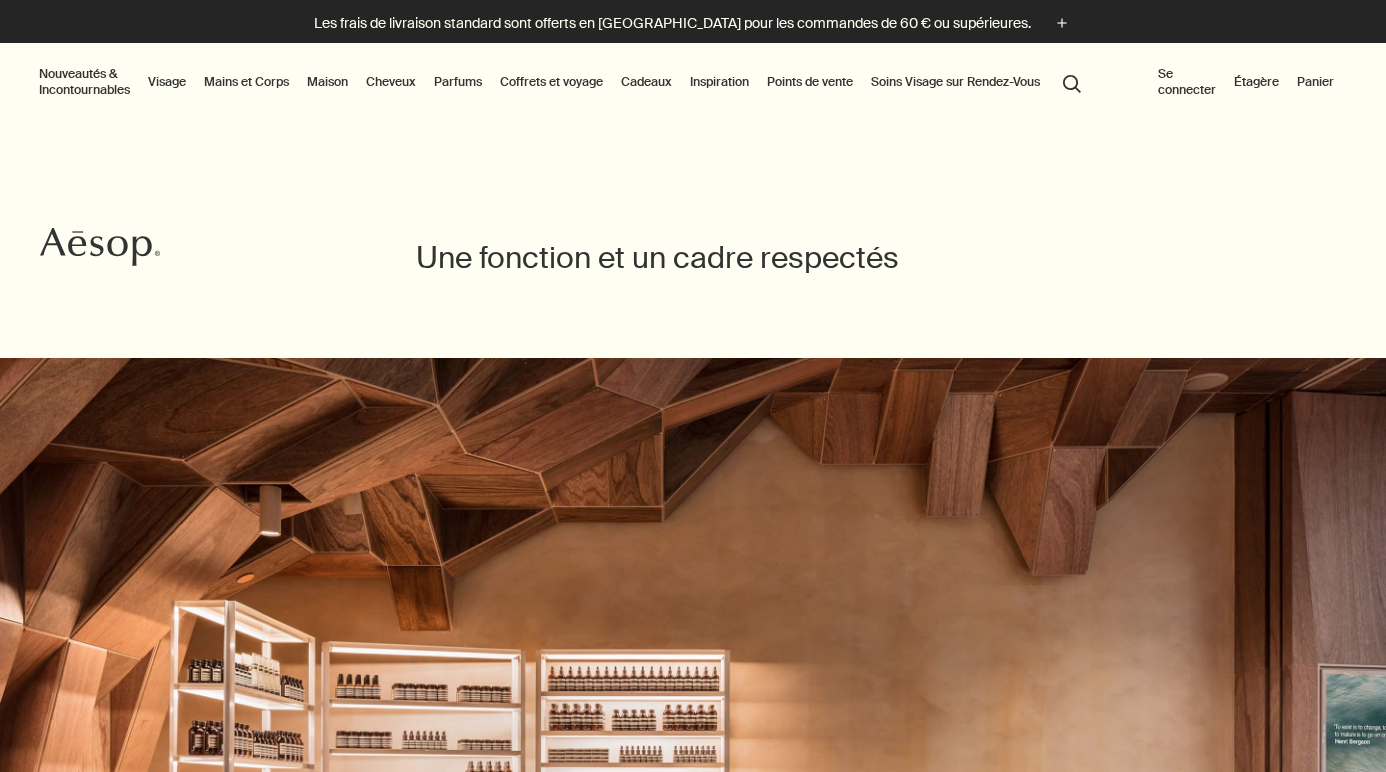 scroll, scrollTop: 0, scrollLeft: 0, axis: both 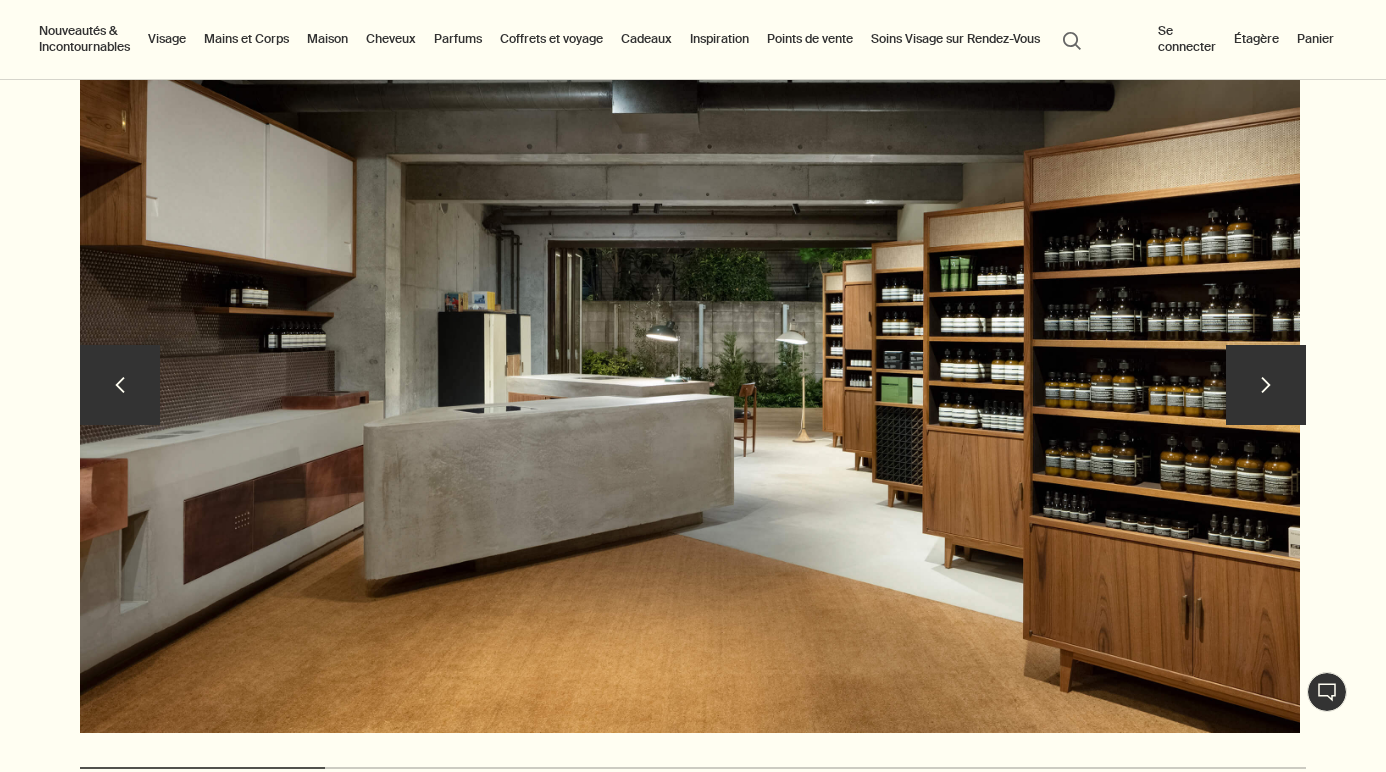 click on "chevron" at bounding box center [1266, 385] 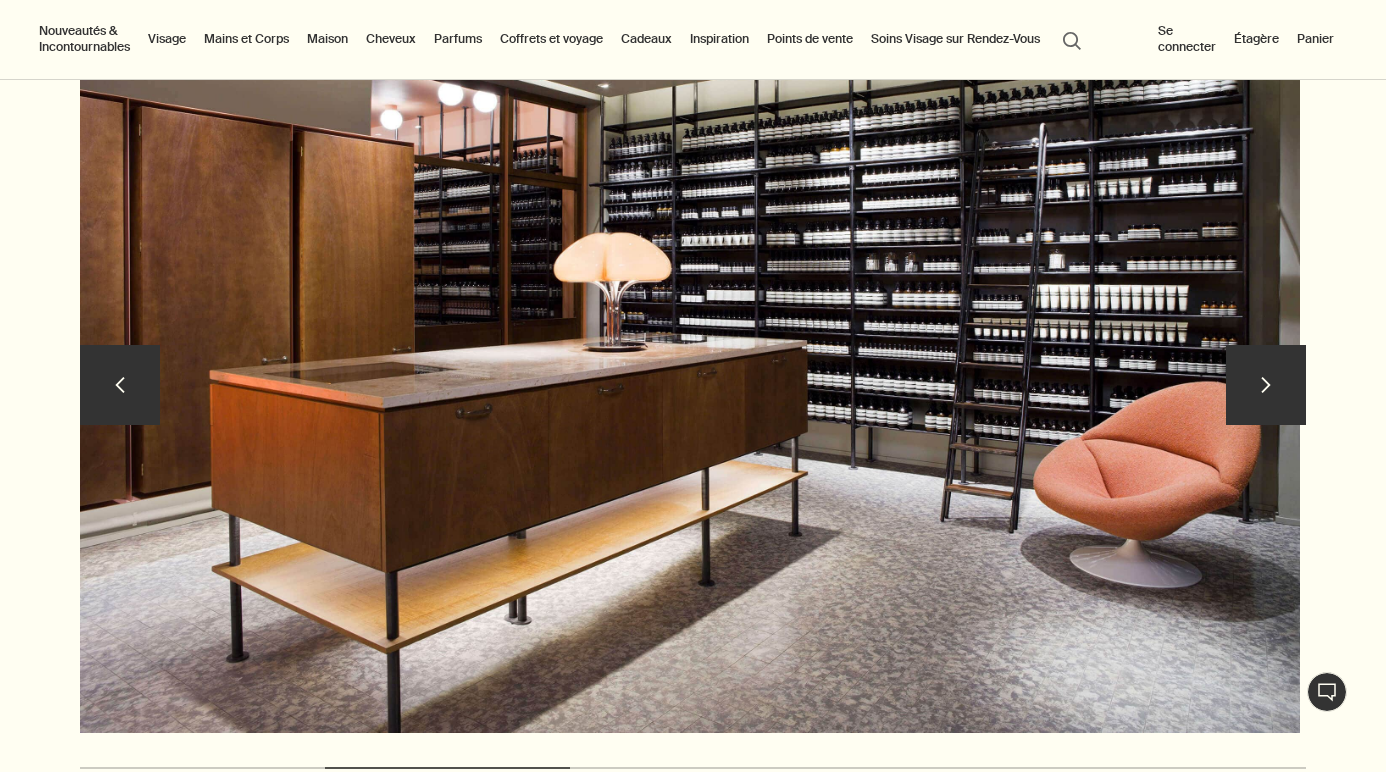 click on "chevron" at bounding box center (1266, 385) 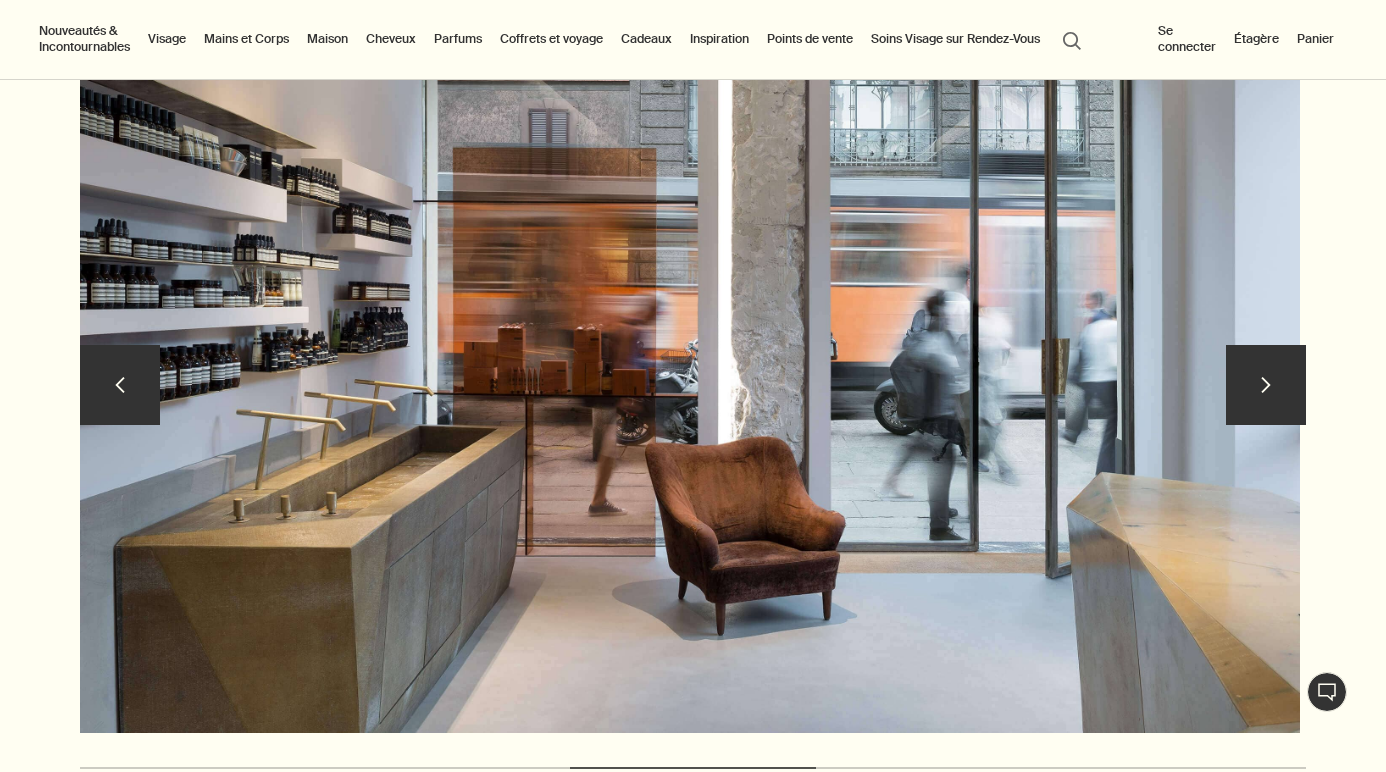 click on "chevron" at bounding box center (1266, 385) 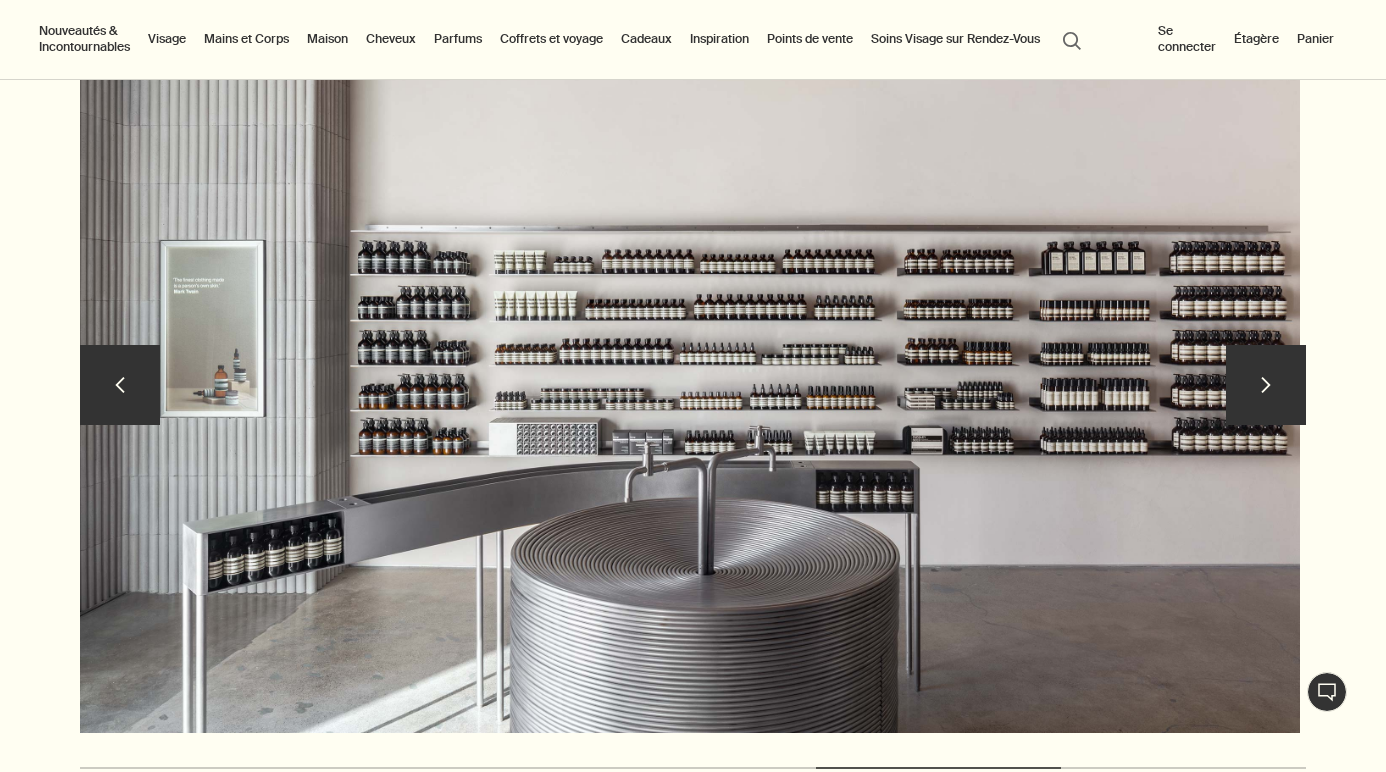 click on "chevron" at bounding box center [1266, 385] 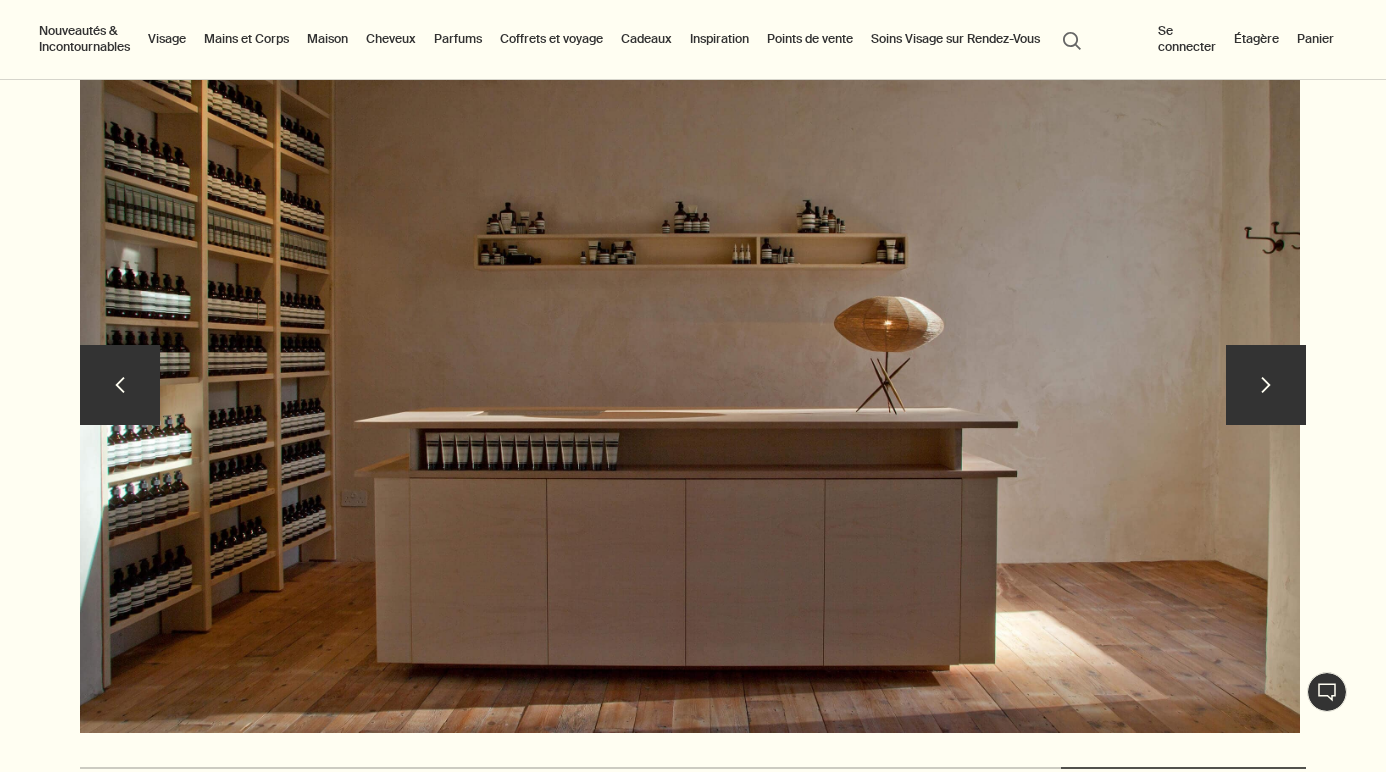 click on "chevron" at bounding box center (1266, 385) 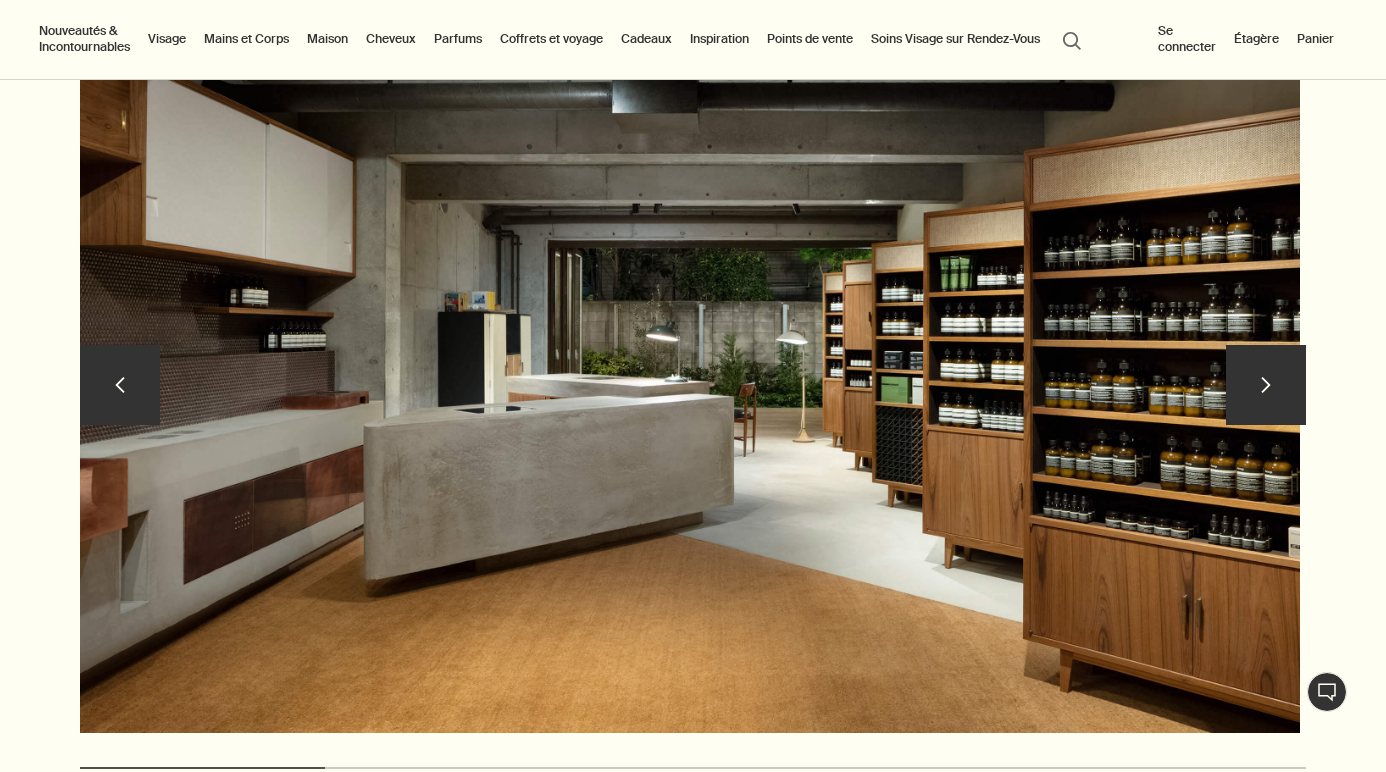 click on "chevron" at bounding box center (1266, 385) 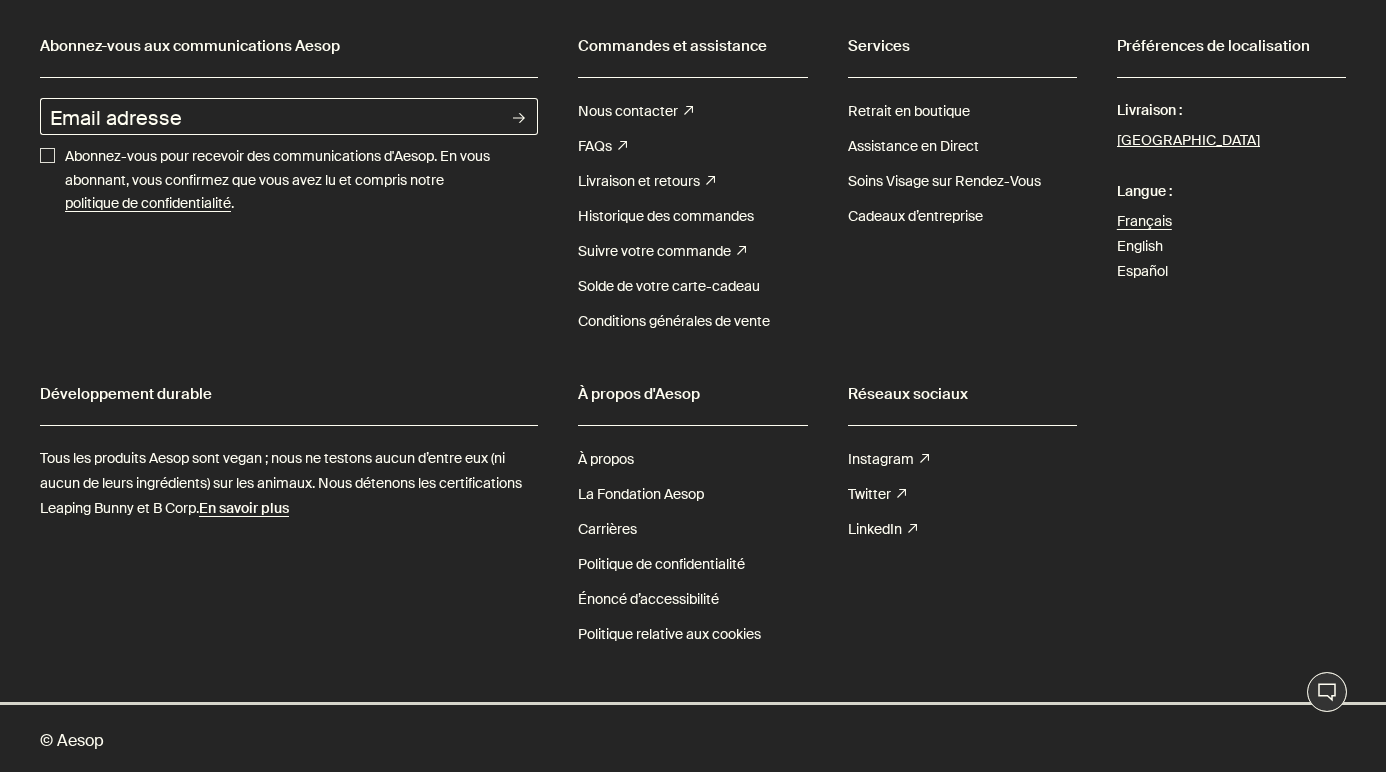 scroll, scrollTop: 3249, scrollLeft: 0, axis: vertical 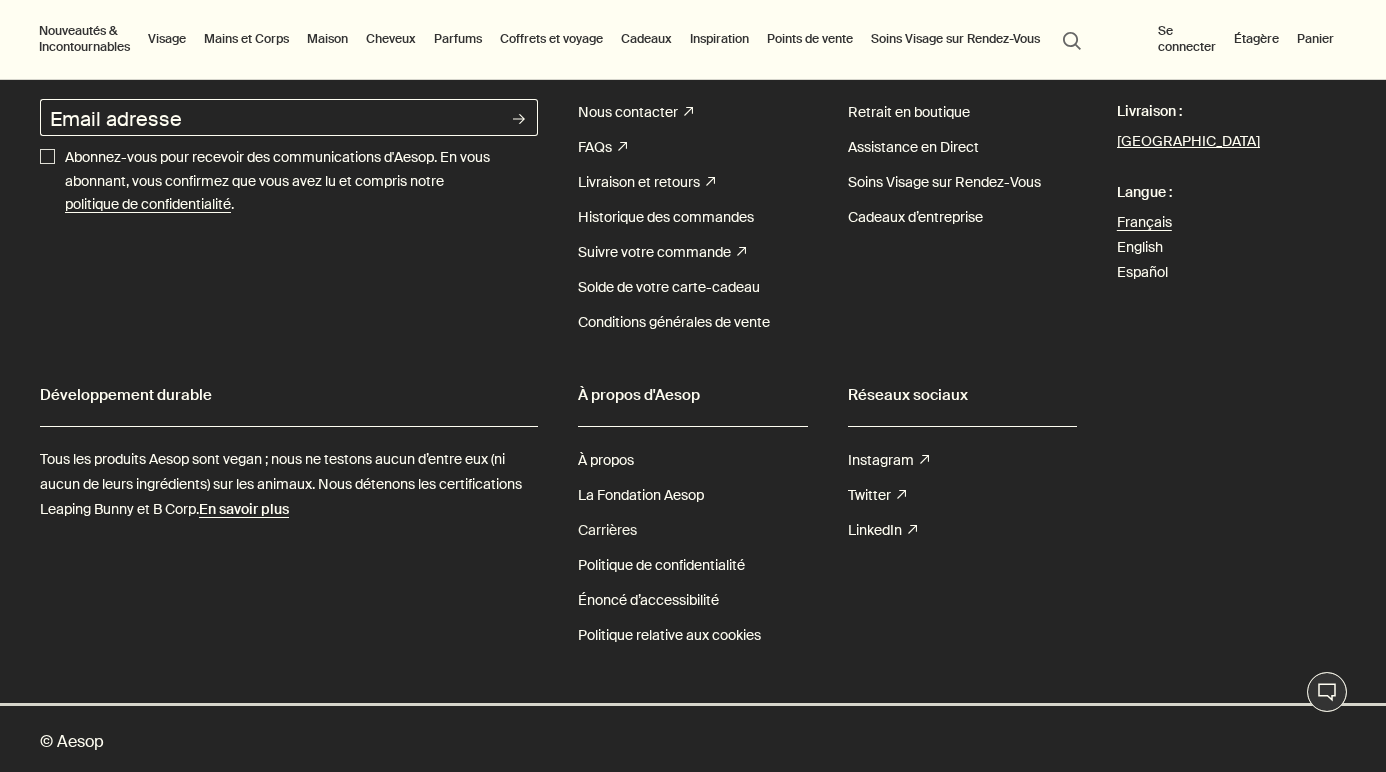 click on "Carrières" at bounding box center [607, 530] 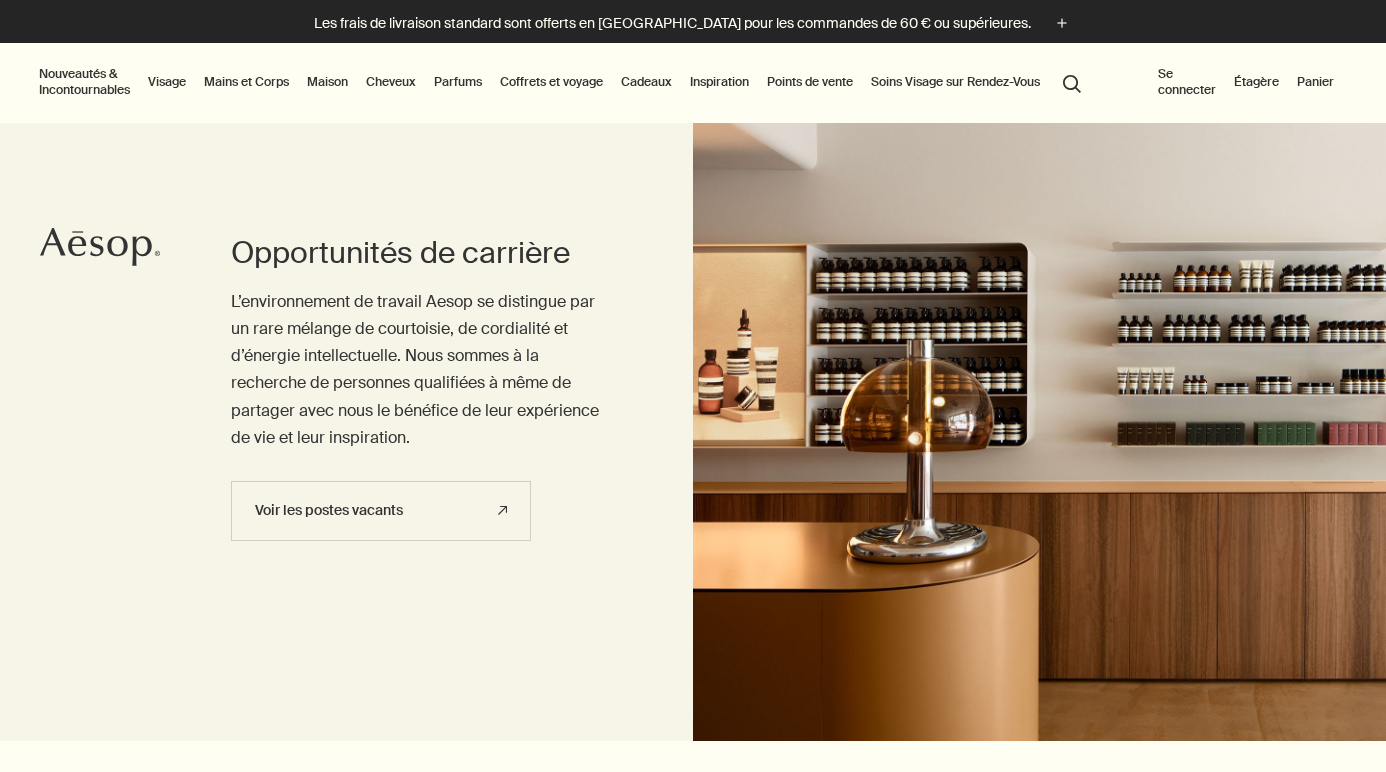scroll, scrollTop: 0, scrollLeft: 0, axis: both 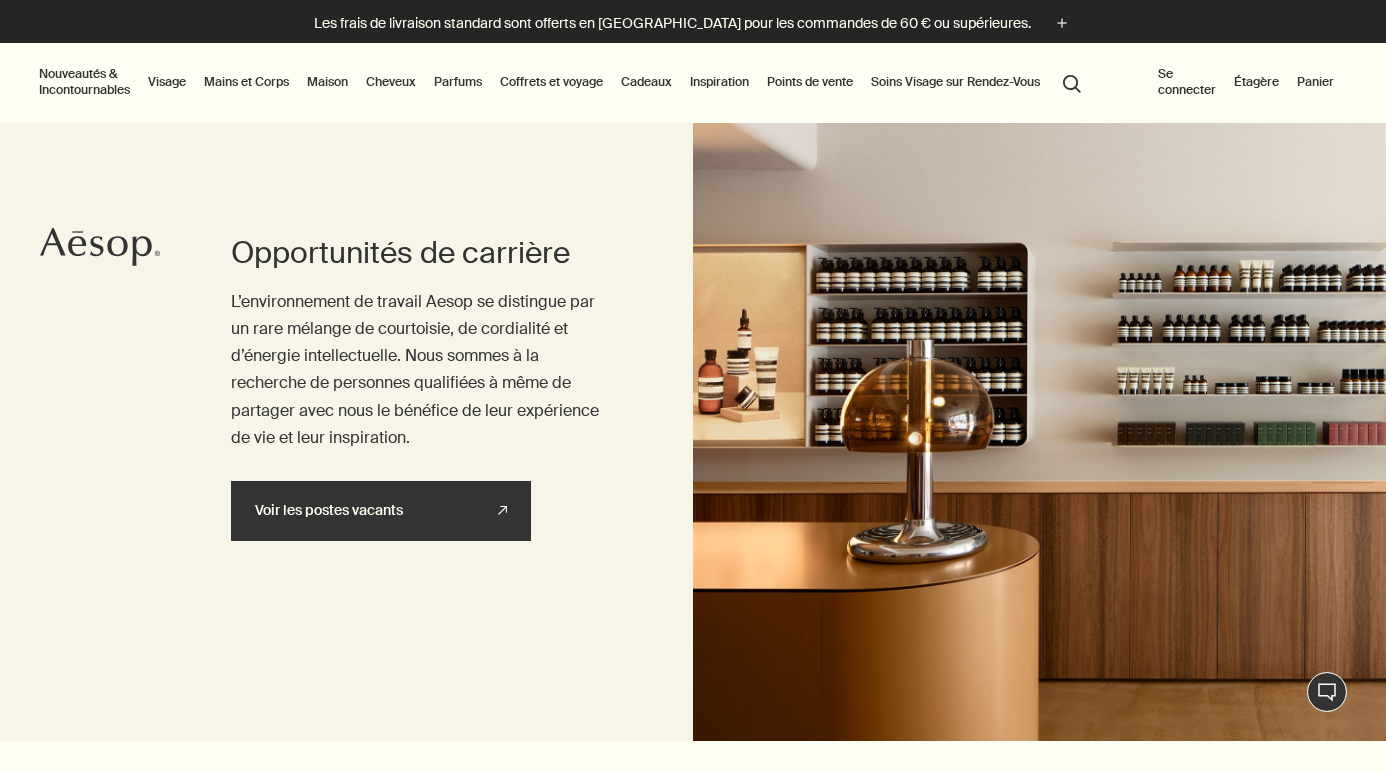 click on "Voir les postes vacants   rightUpArrow" at bounding box center (381, 511) 